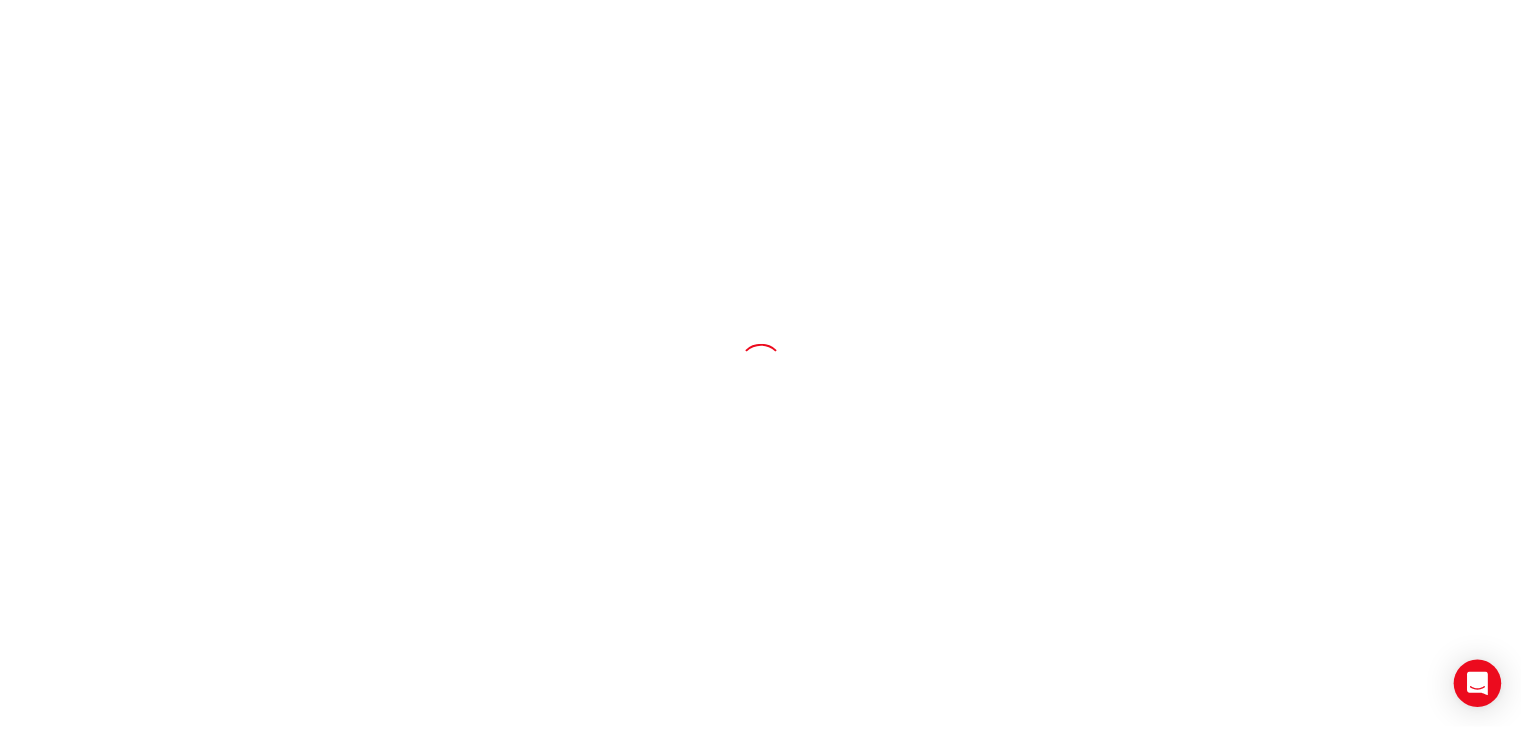 scroll, scrollTop: 0, scrollLeft: 0, axis: both 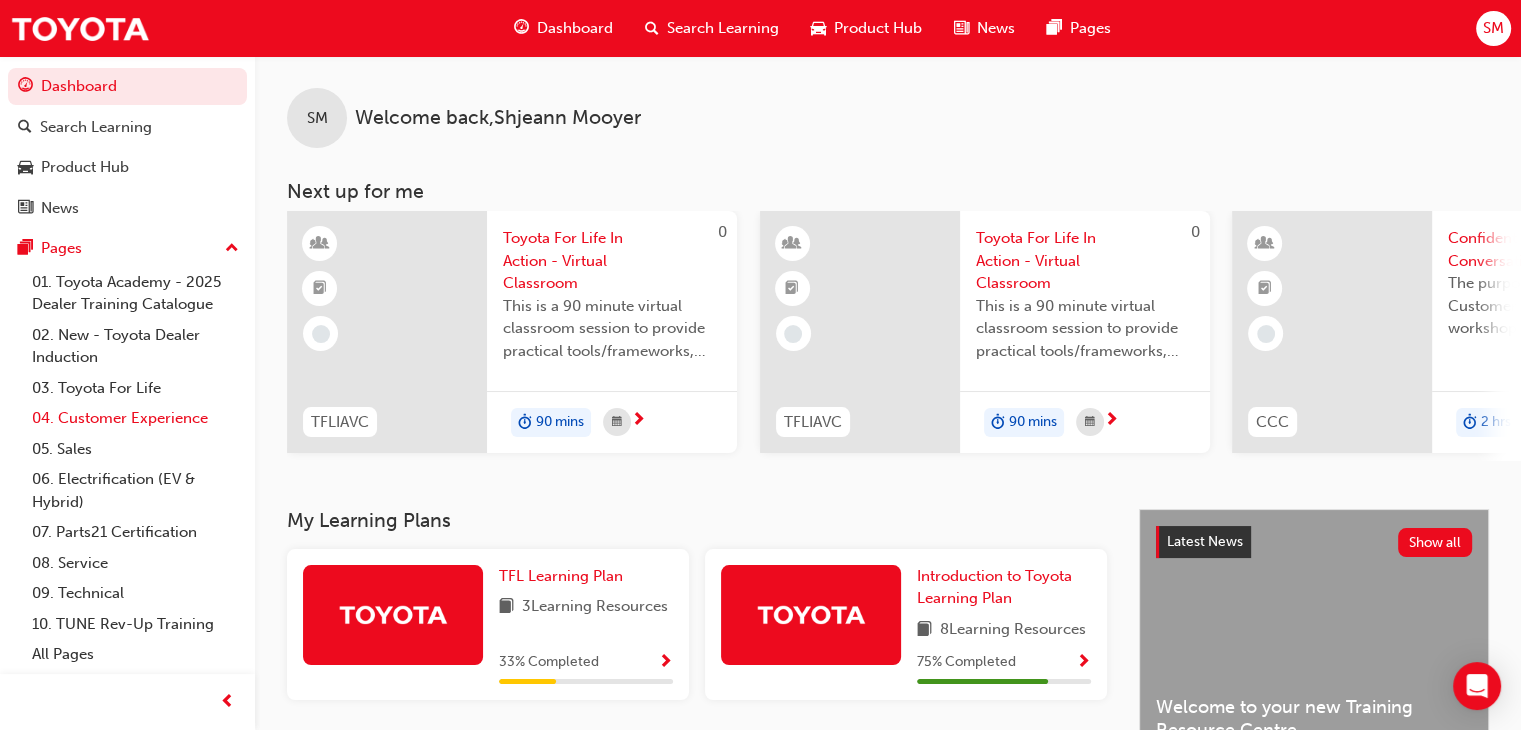 click on "04. Customer Experience" at bounding box center [135, 418] 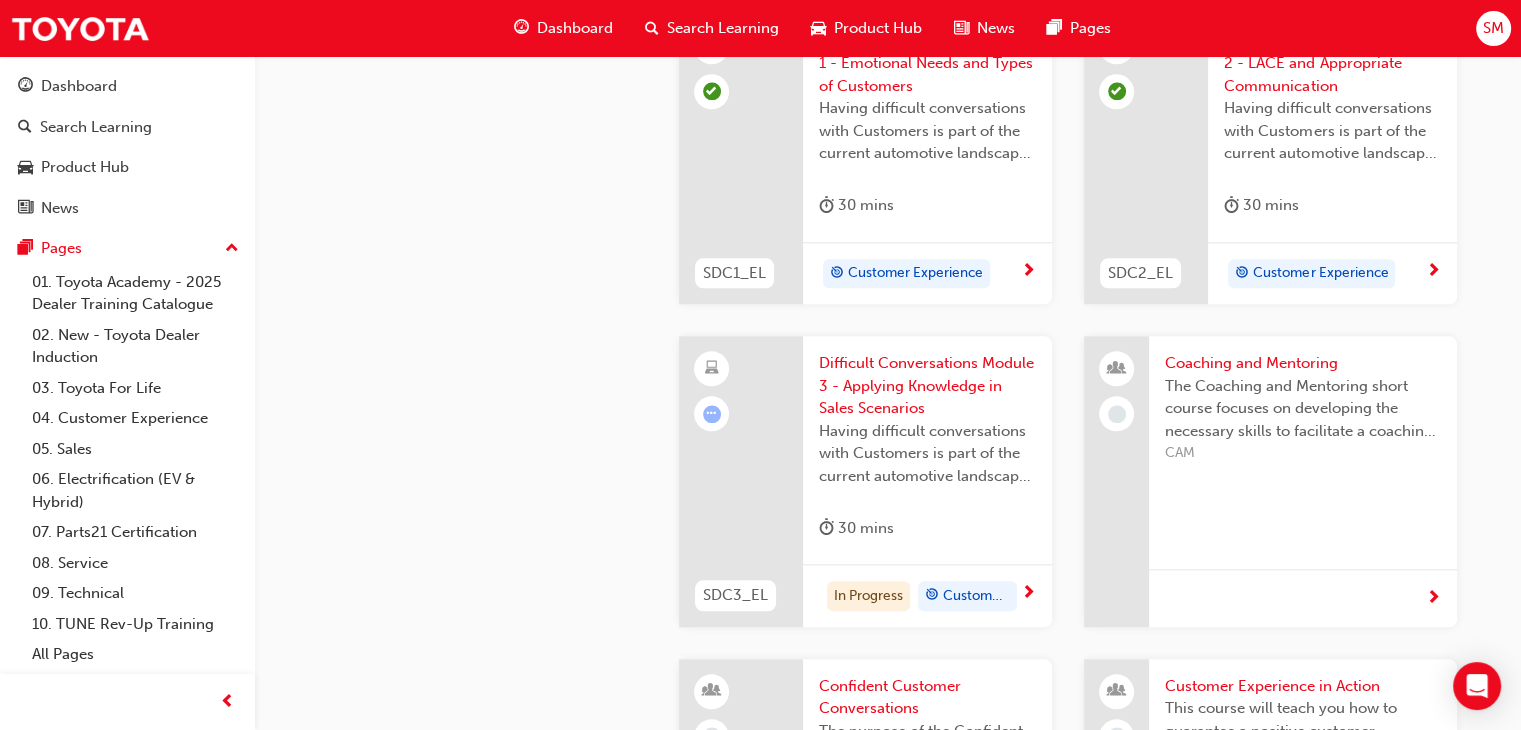 scroll, scrollTop: 2092, scrollLeft: 0, axis: vertical 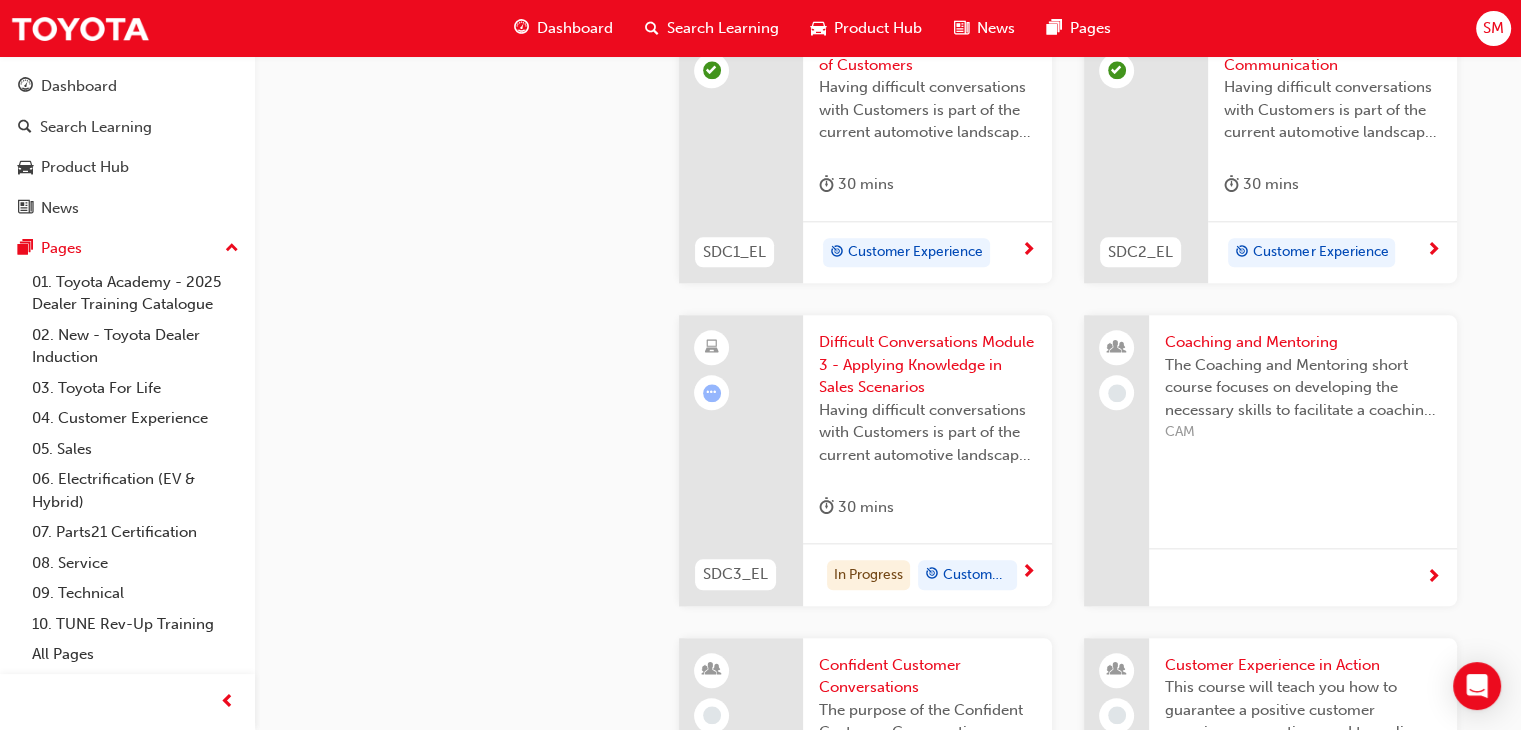 click at bounding box center [1028, 573] 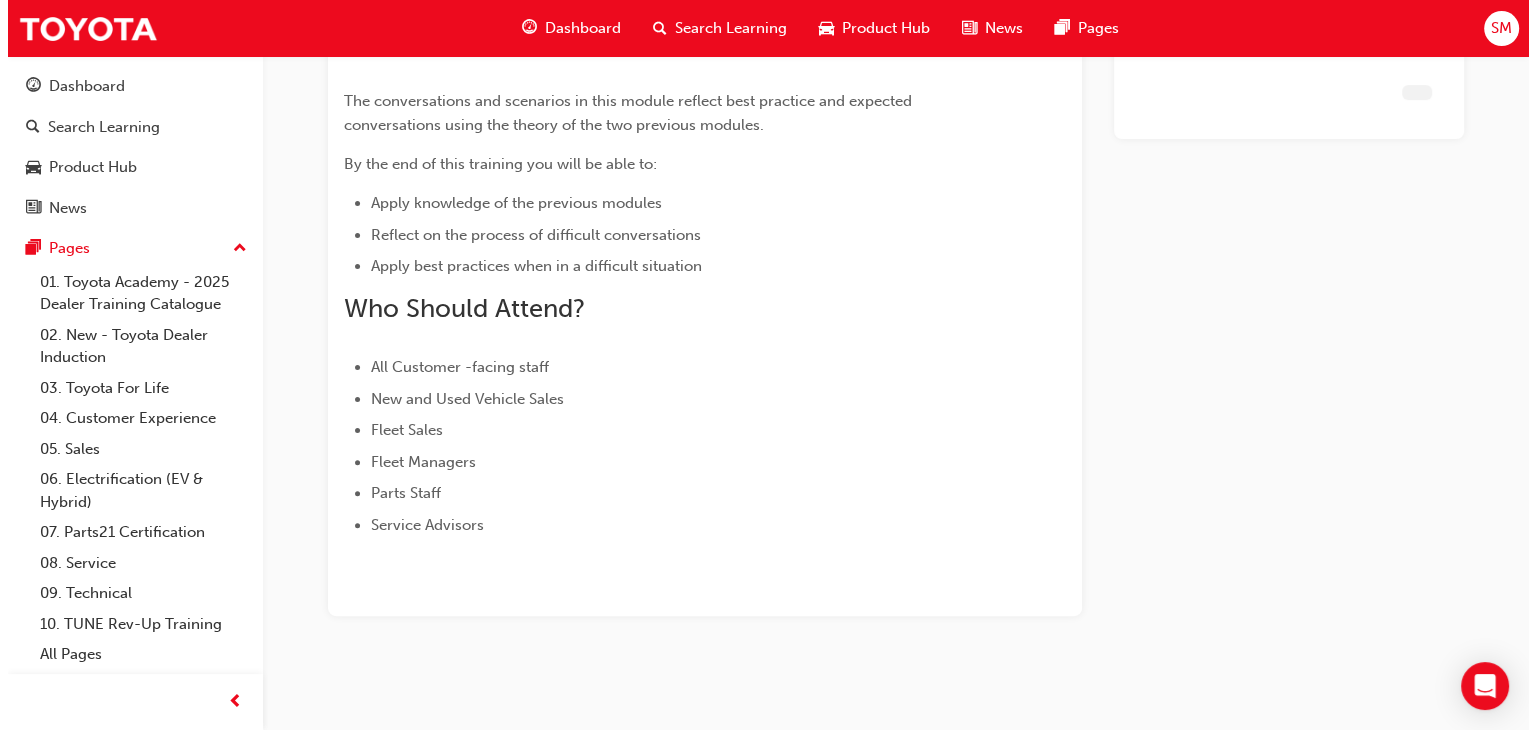scroll, scrollTop: 0, scrollLeft: 0, axis: both 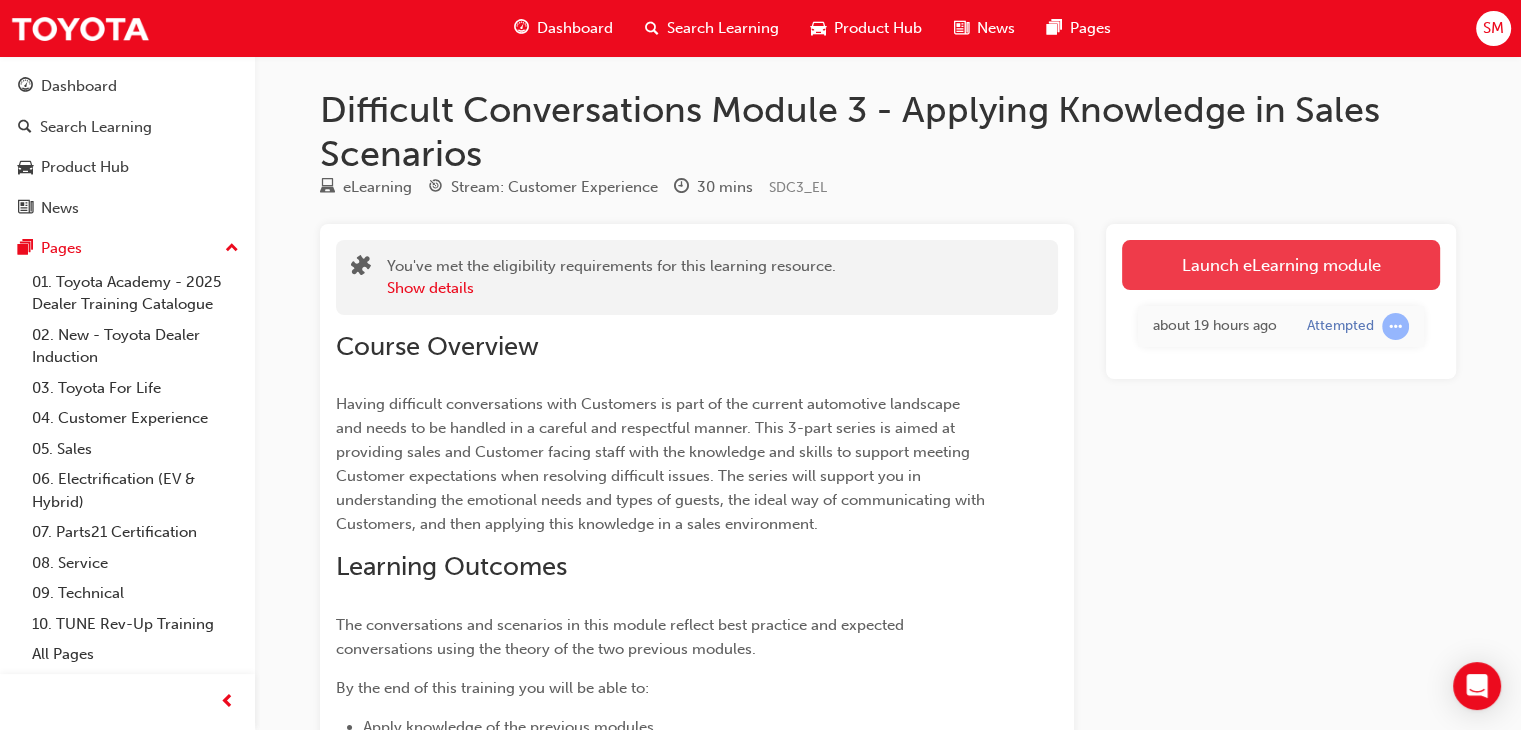 click on "Launch eLearning module" at bounding box center (1281, 265) 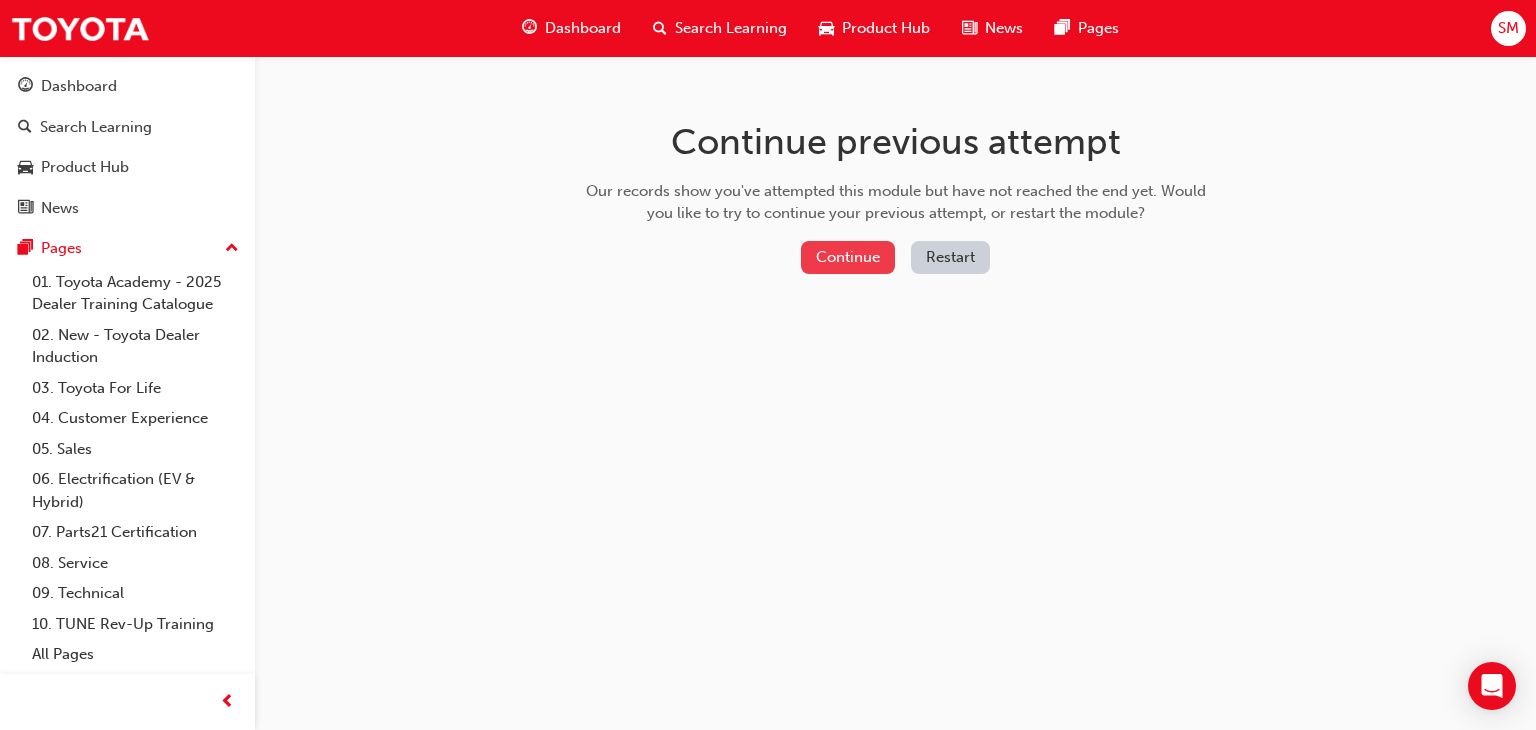 click on "Continue" at bounding box center (848, 257) 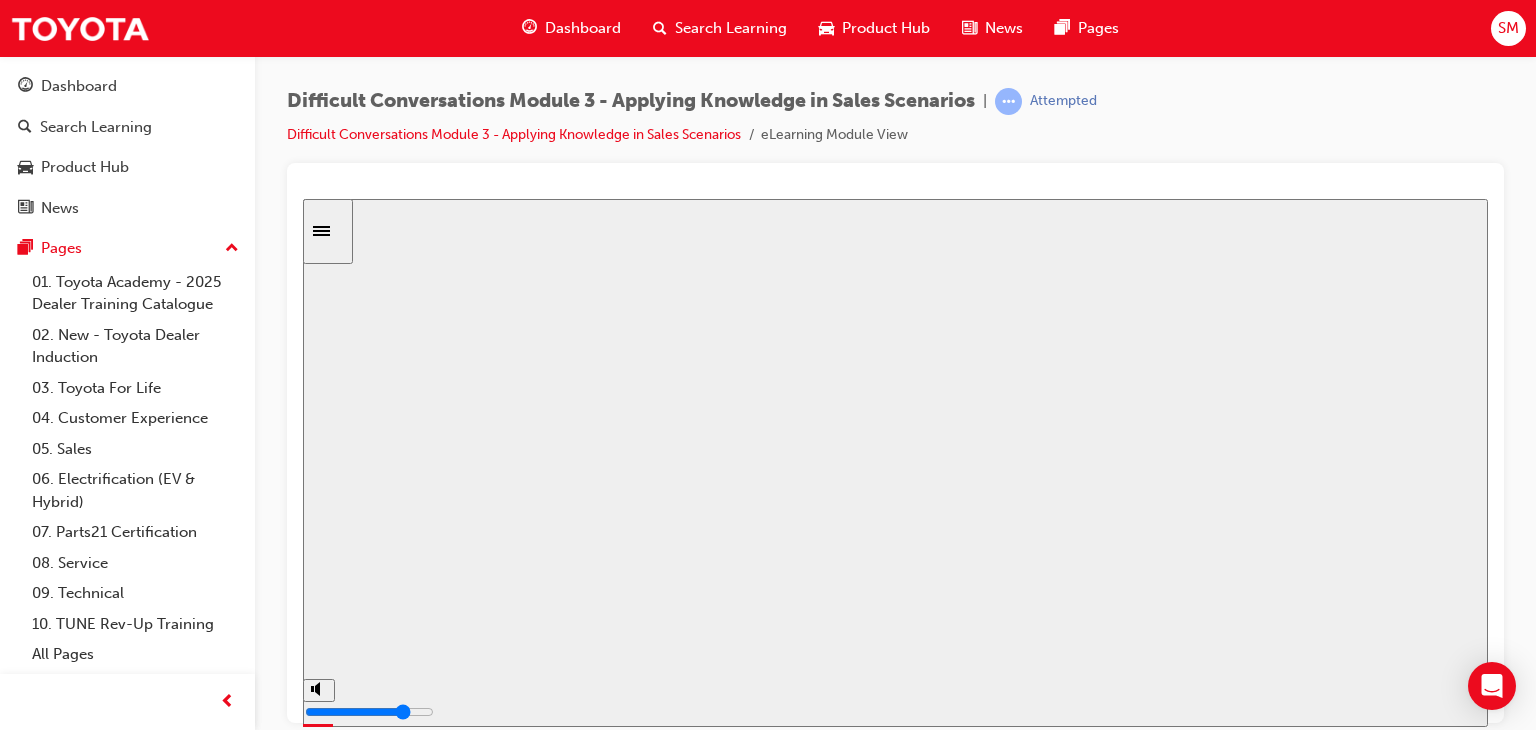 scroll, scrollTop: 0, scrollLeft: 0, axis: both 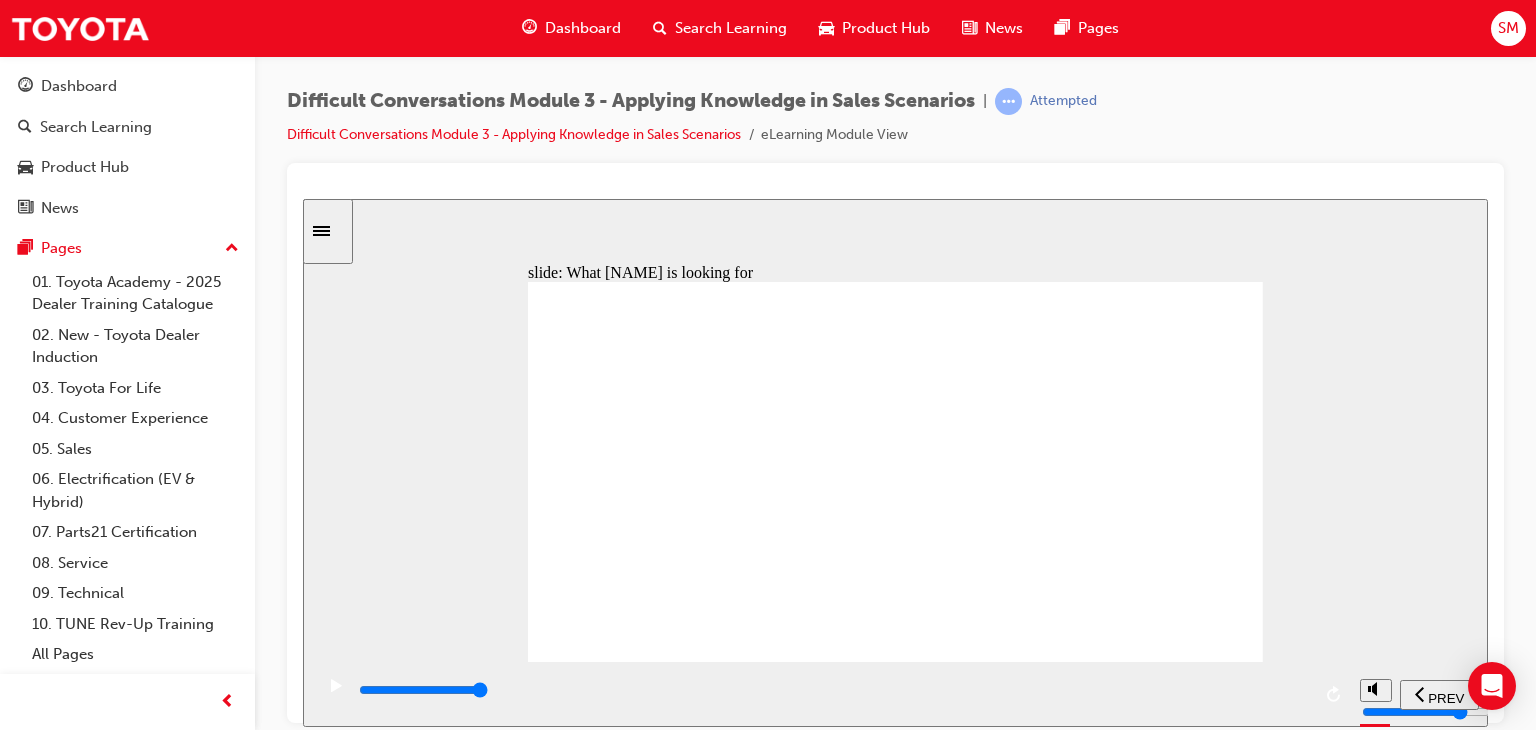 click 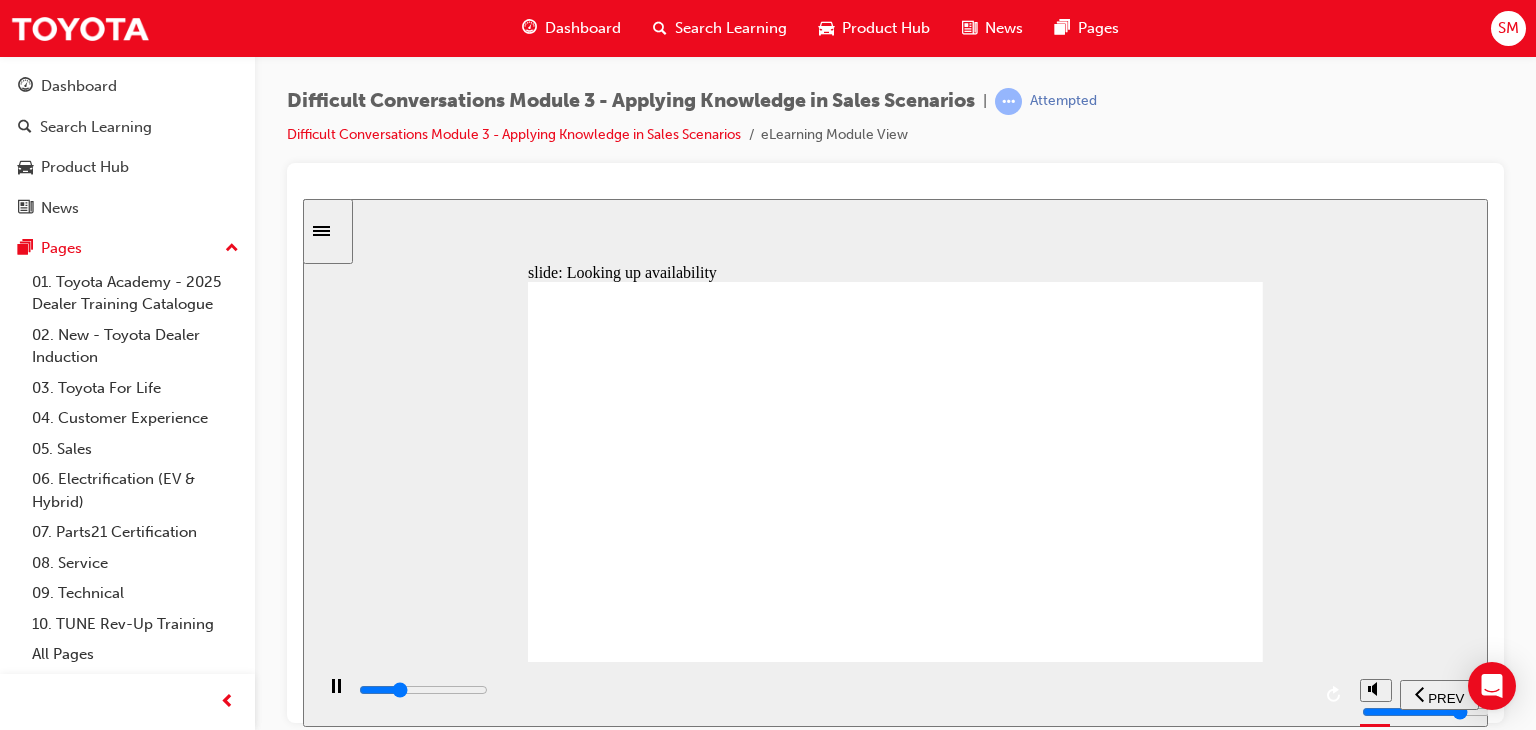 click 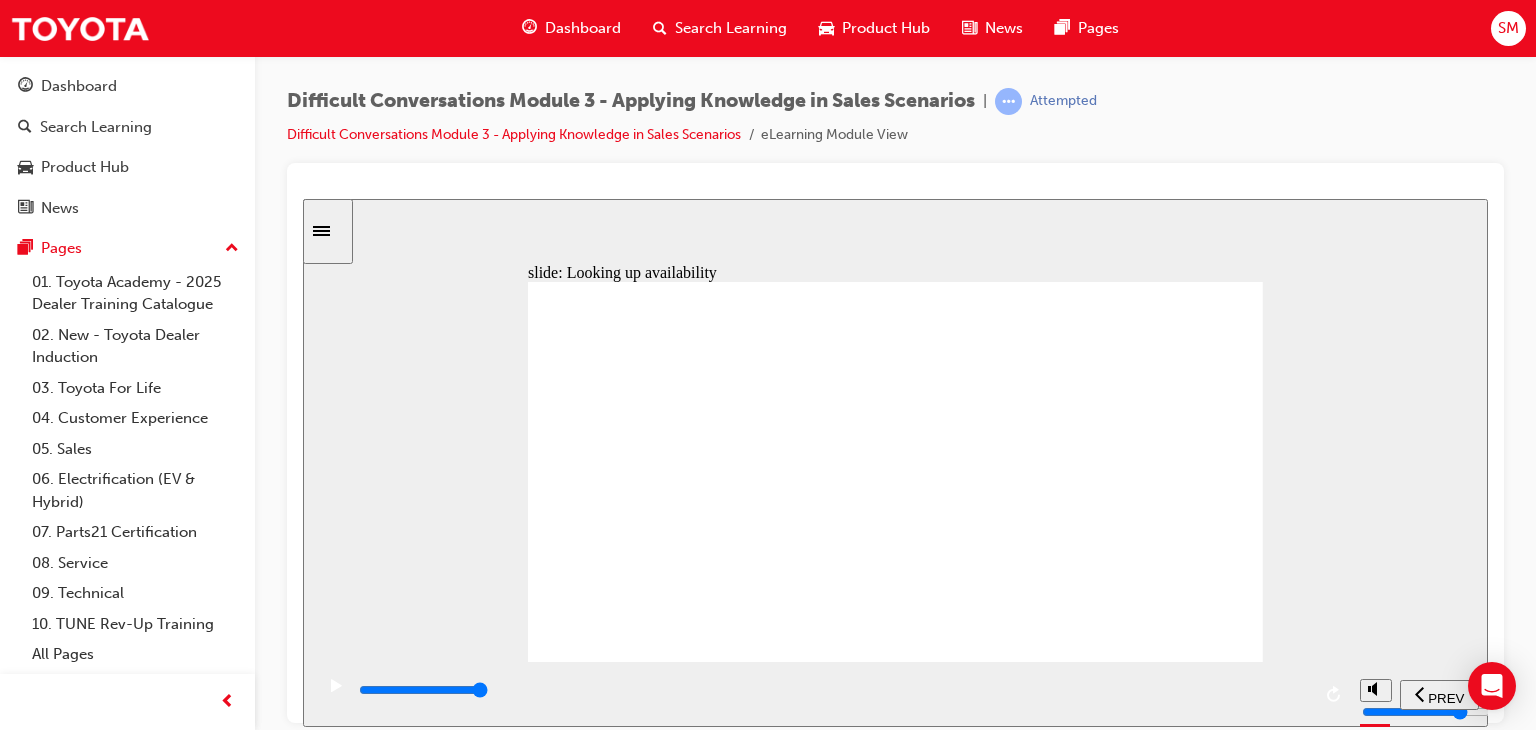 click 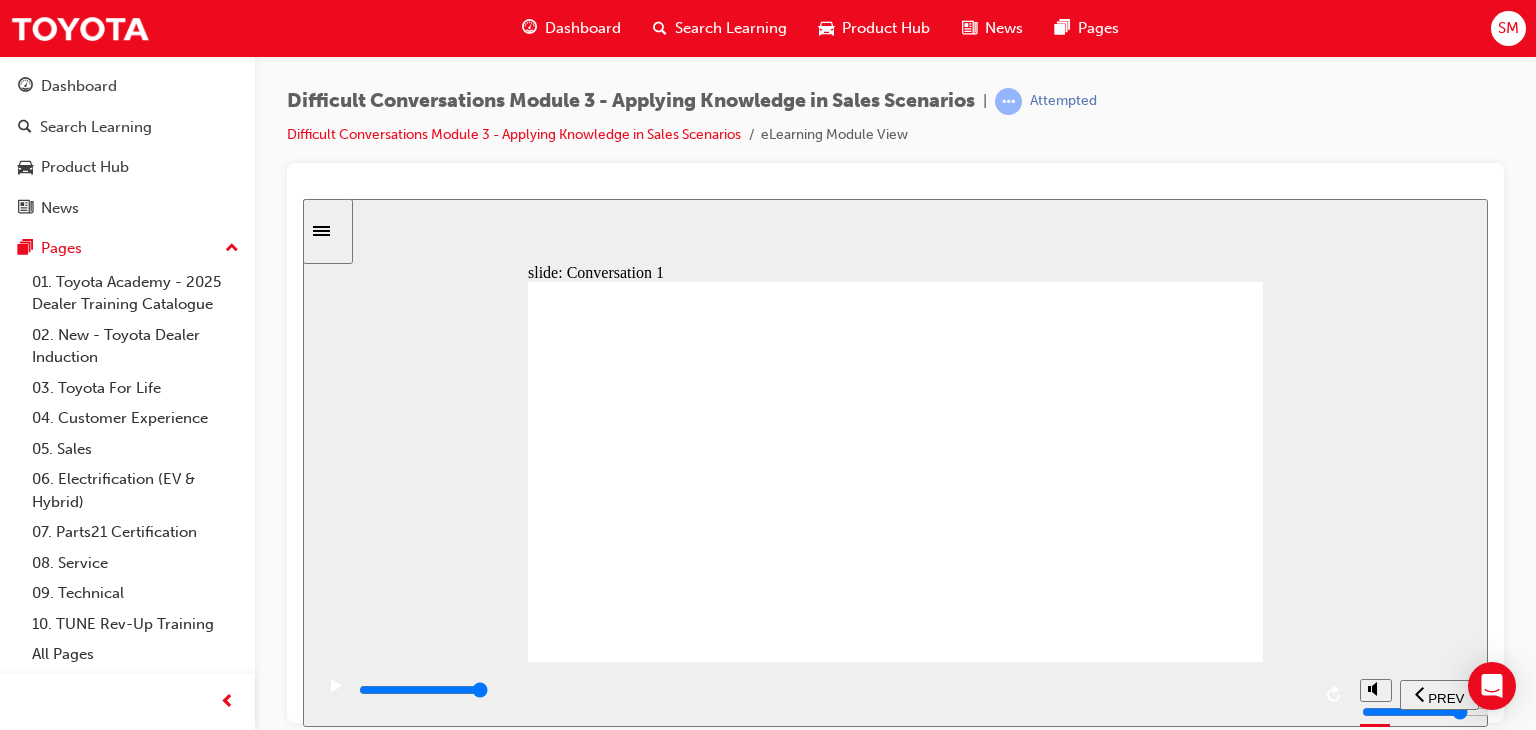 click 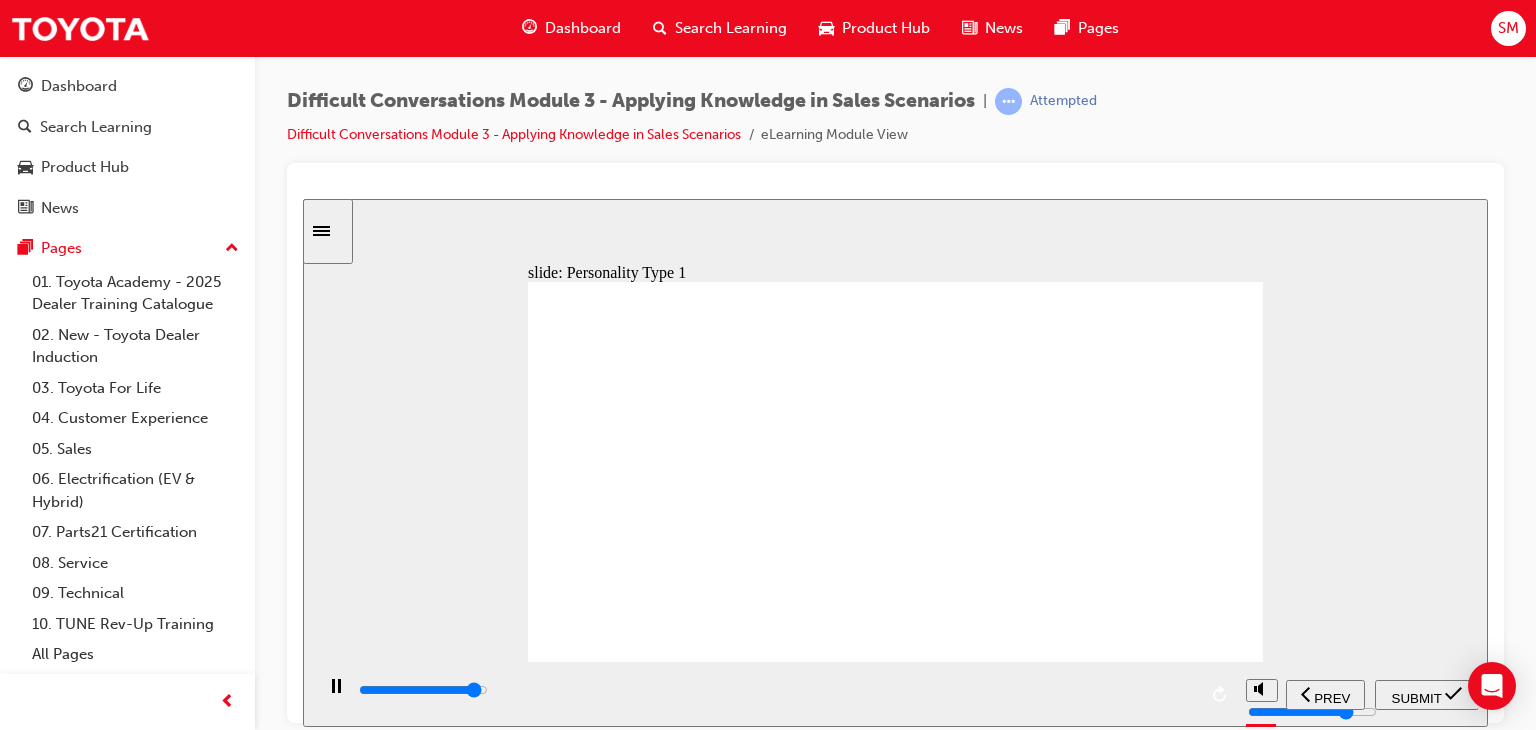 click 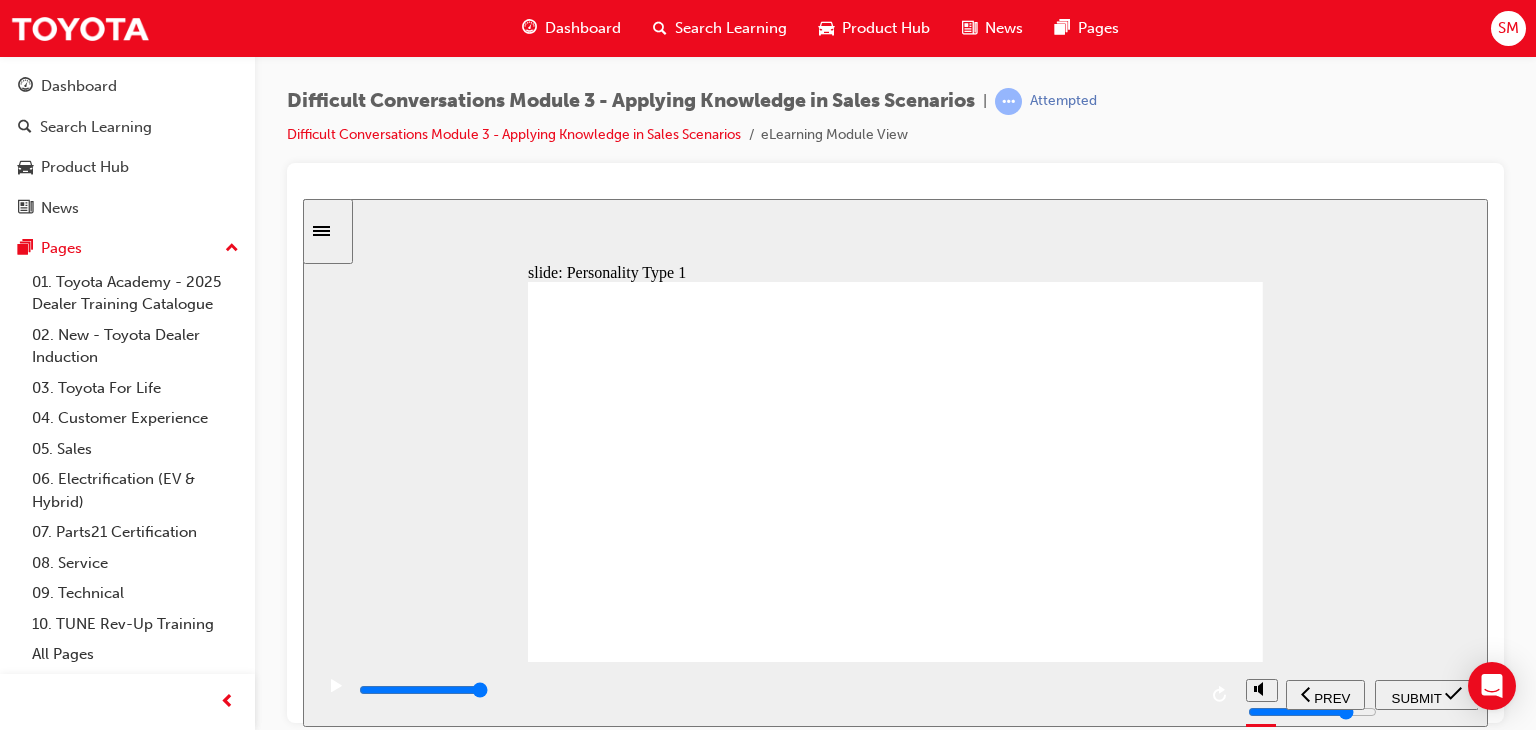 click on "SUBMIT" at bounding box center [1427, 694] 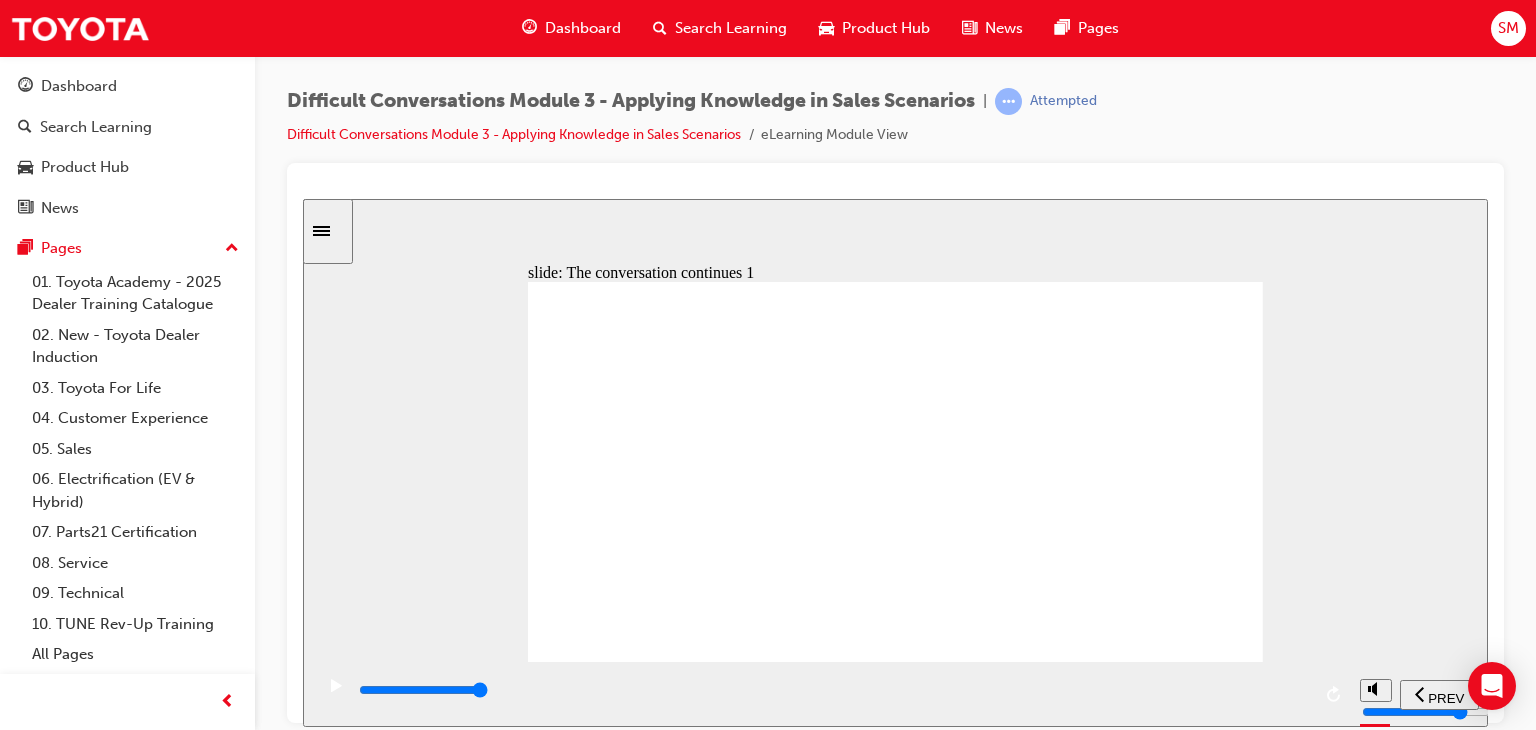 click 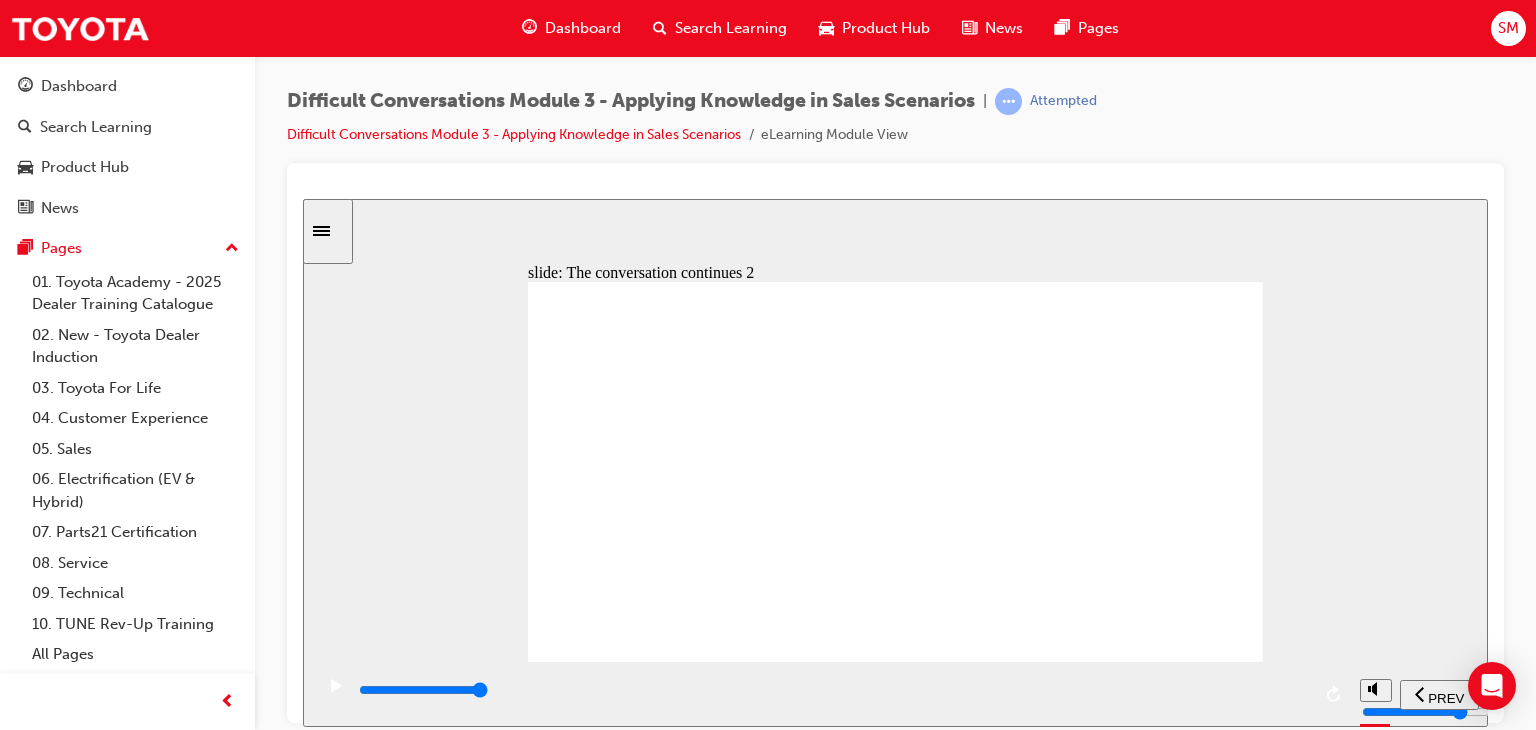 click 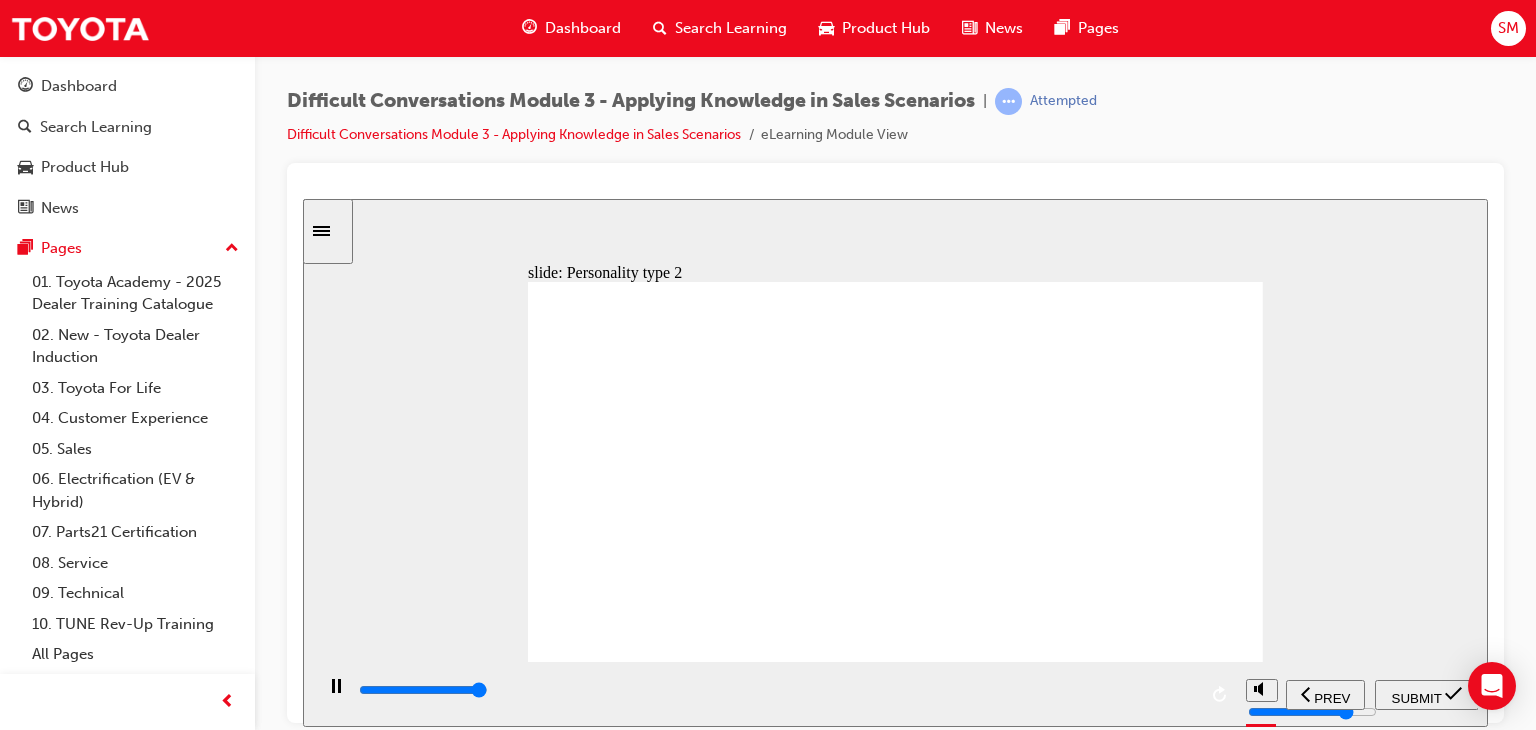 type on "10200" 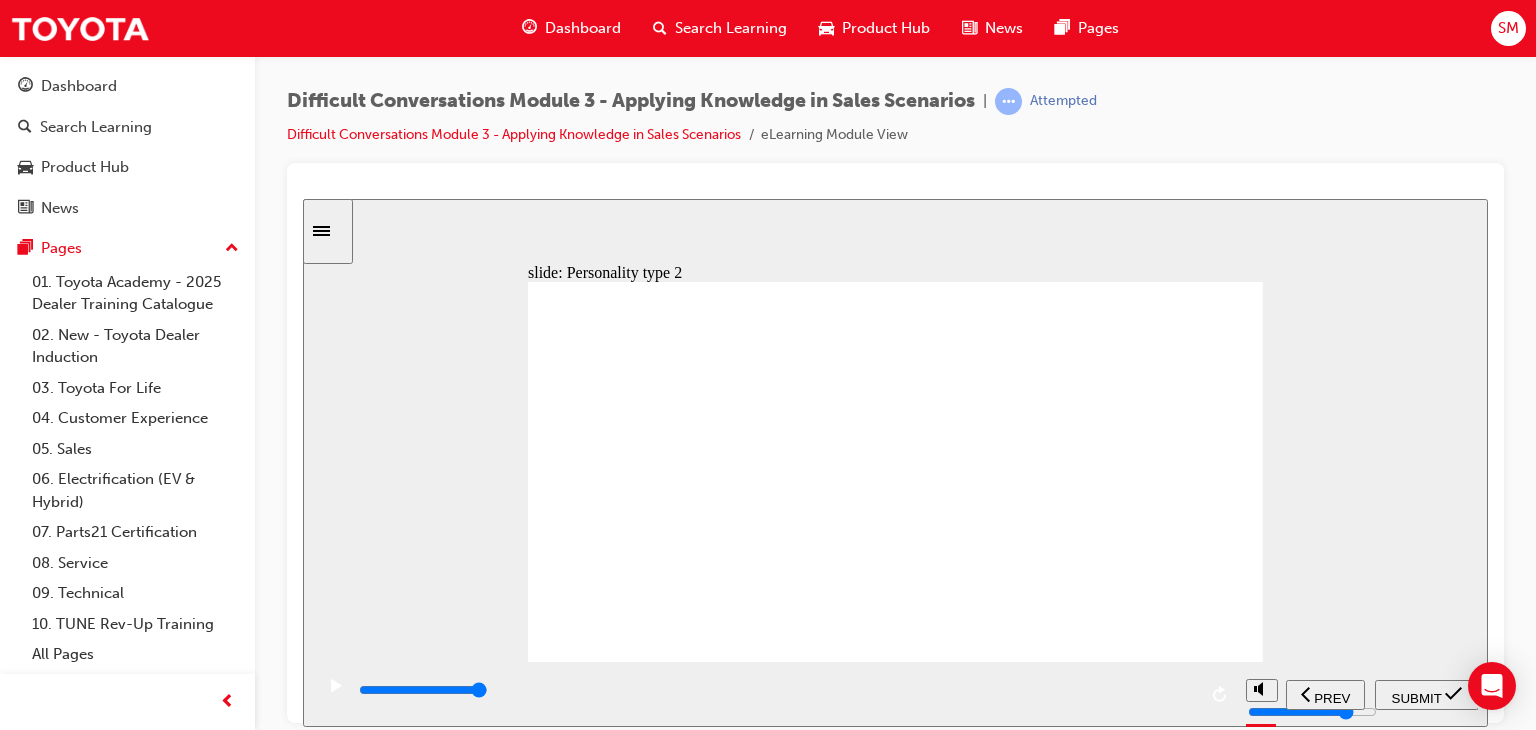 click 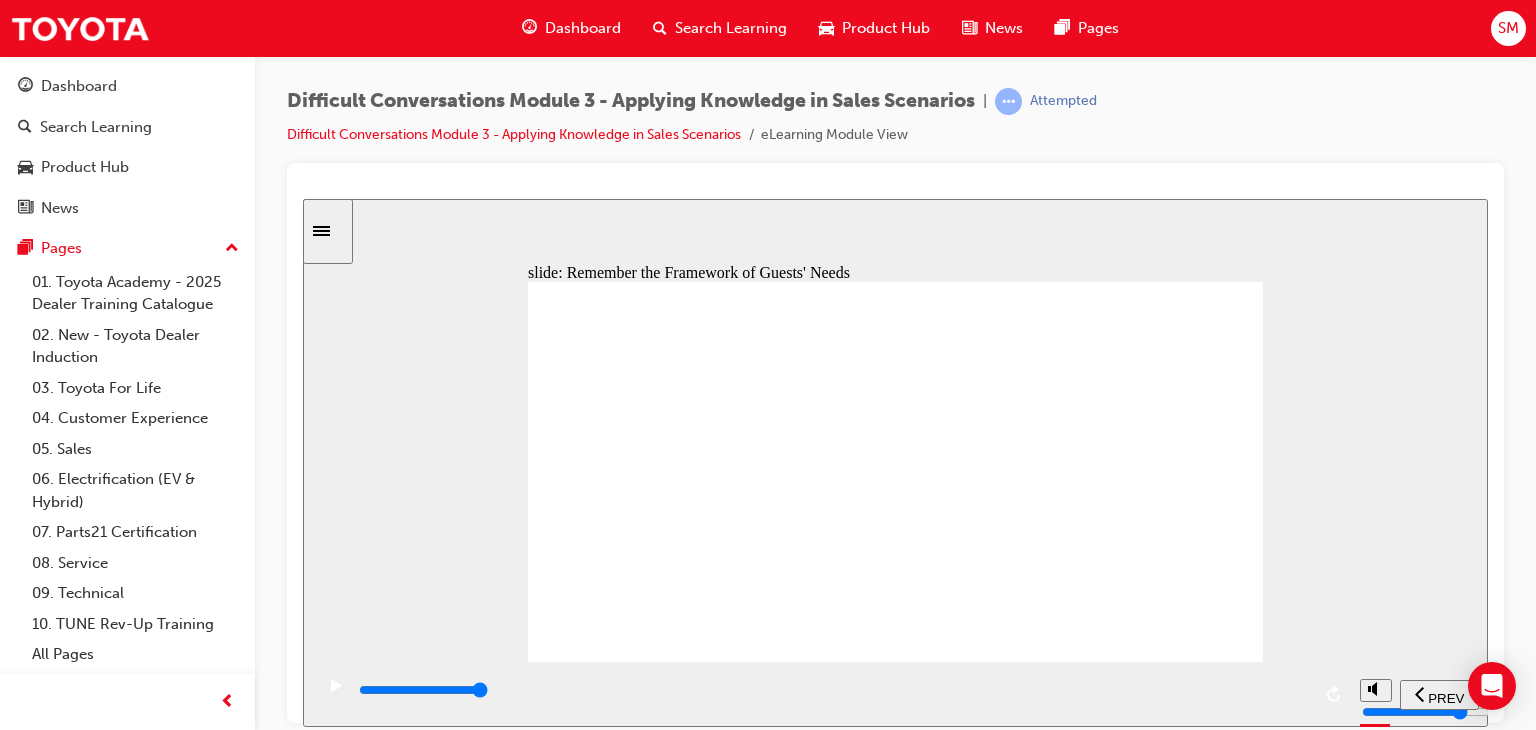 click 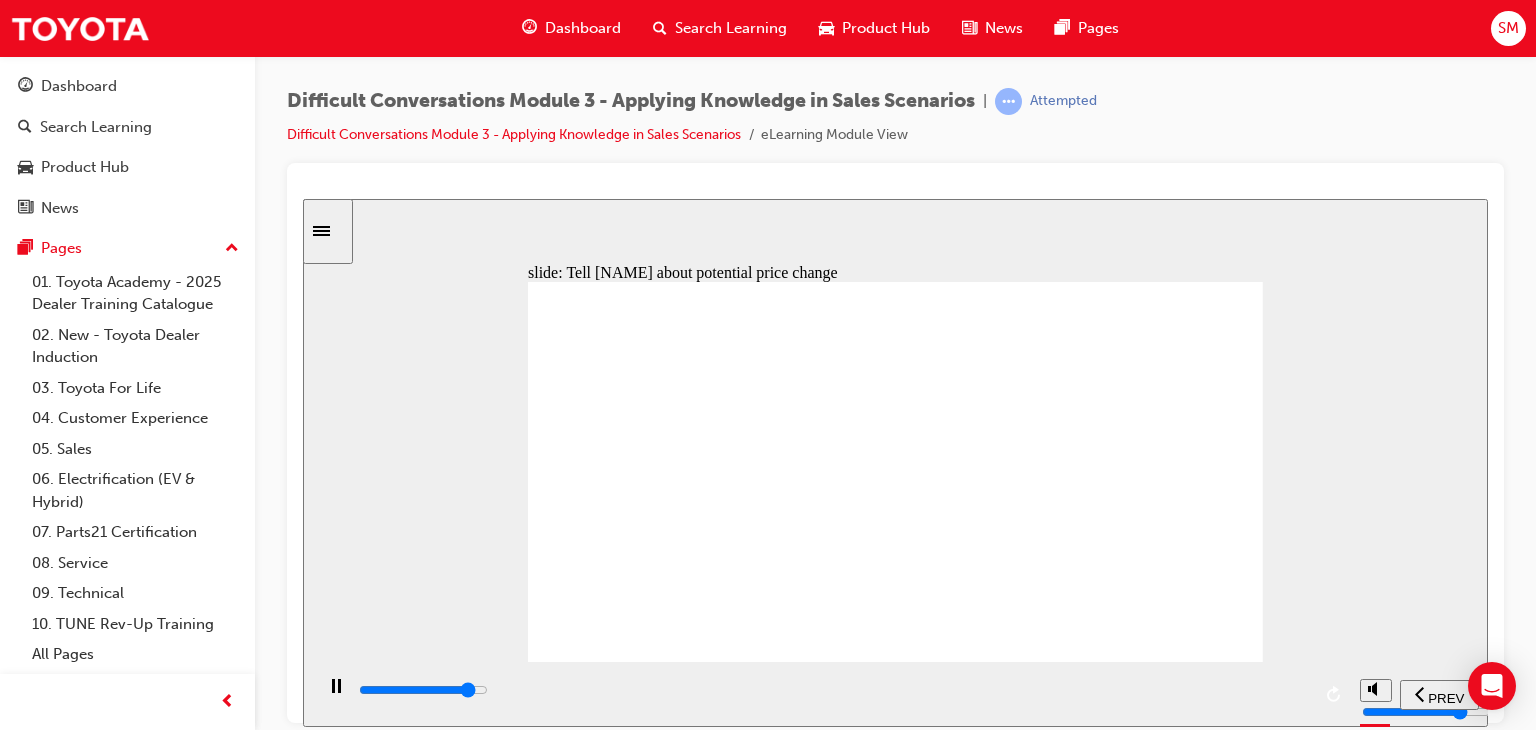 click 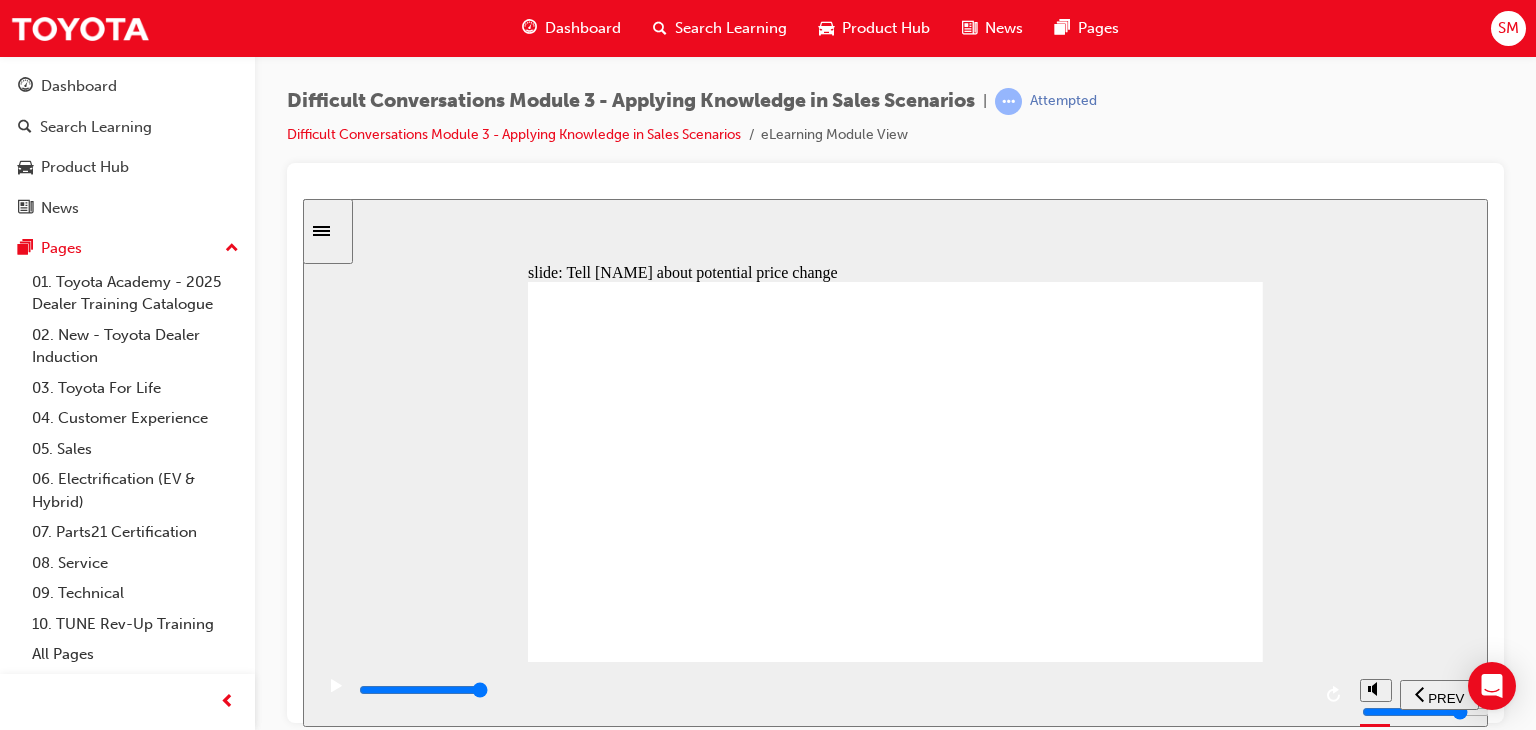 click 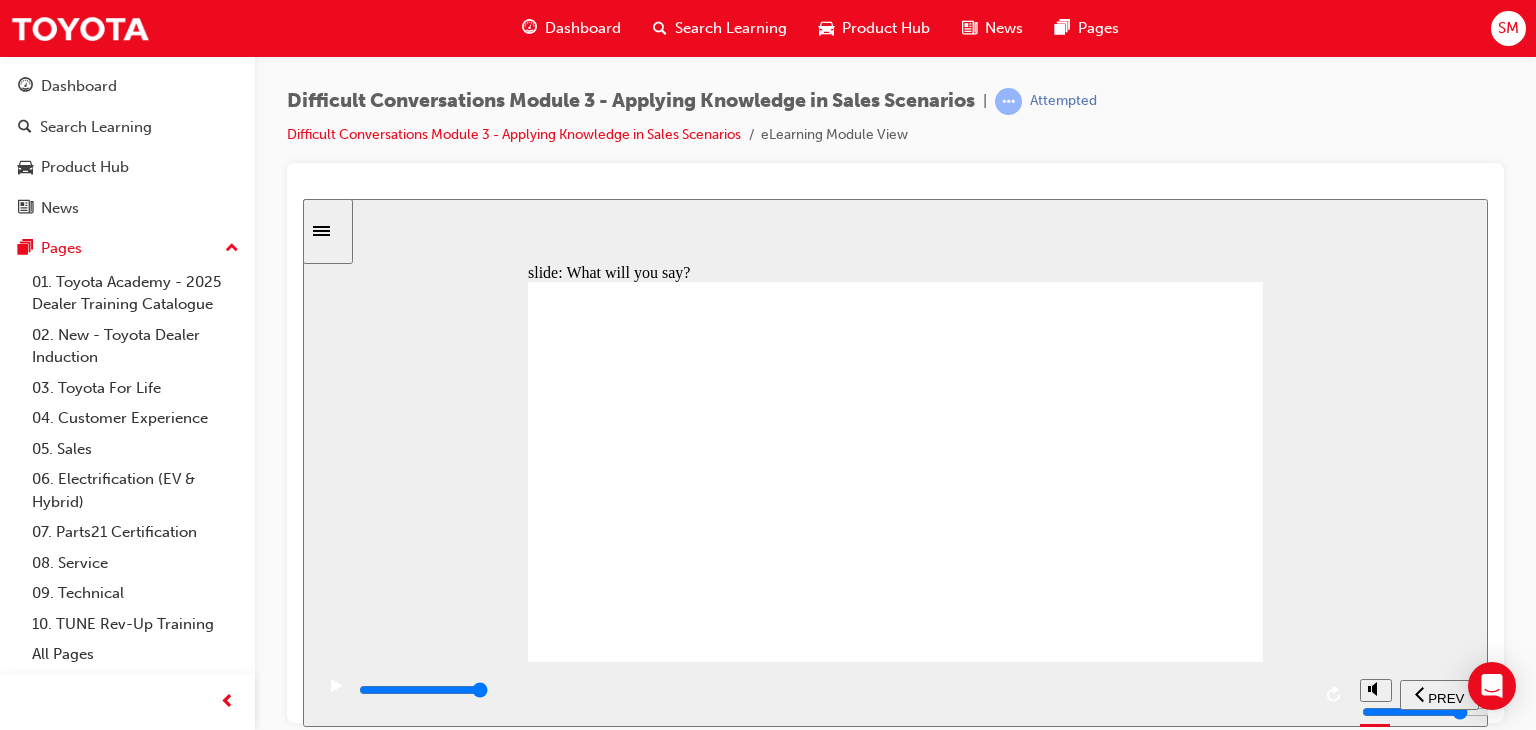 click on "Scenario Rectangle 1 The best responses to [NAME] need to be  empathetic ,  genuine ,  informative , and  accurate . A response that represents these factors could look like this: We understand  that production delays cause you inconvenience and frustration, and  these delays may change the price of your vehicle   as Toyota builds to better specifications of an updated vehicle. We will do all that we can  to help you and can offer small concessions in the meantime. Got it! Scenario The best responses to [NAME] need to be  empathetic ,  genuine ,  inormative ,   and  accurate . A response that represents these actors could look like this: We understand  that production delays cause you inconvenience and   rustration, and  these delays may change the price o your vehicle   as   Toyota builds to better specications o an updated vehicle. We will do all that we can  to help you and can oer small concessions in the meantime." at bounding box center (895, 878) 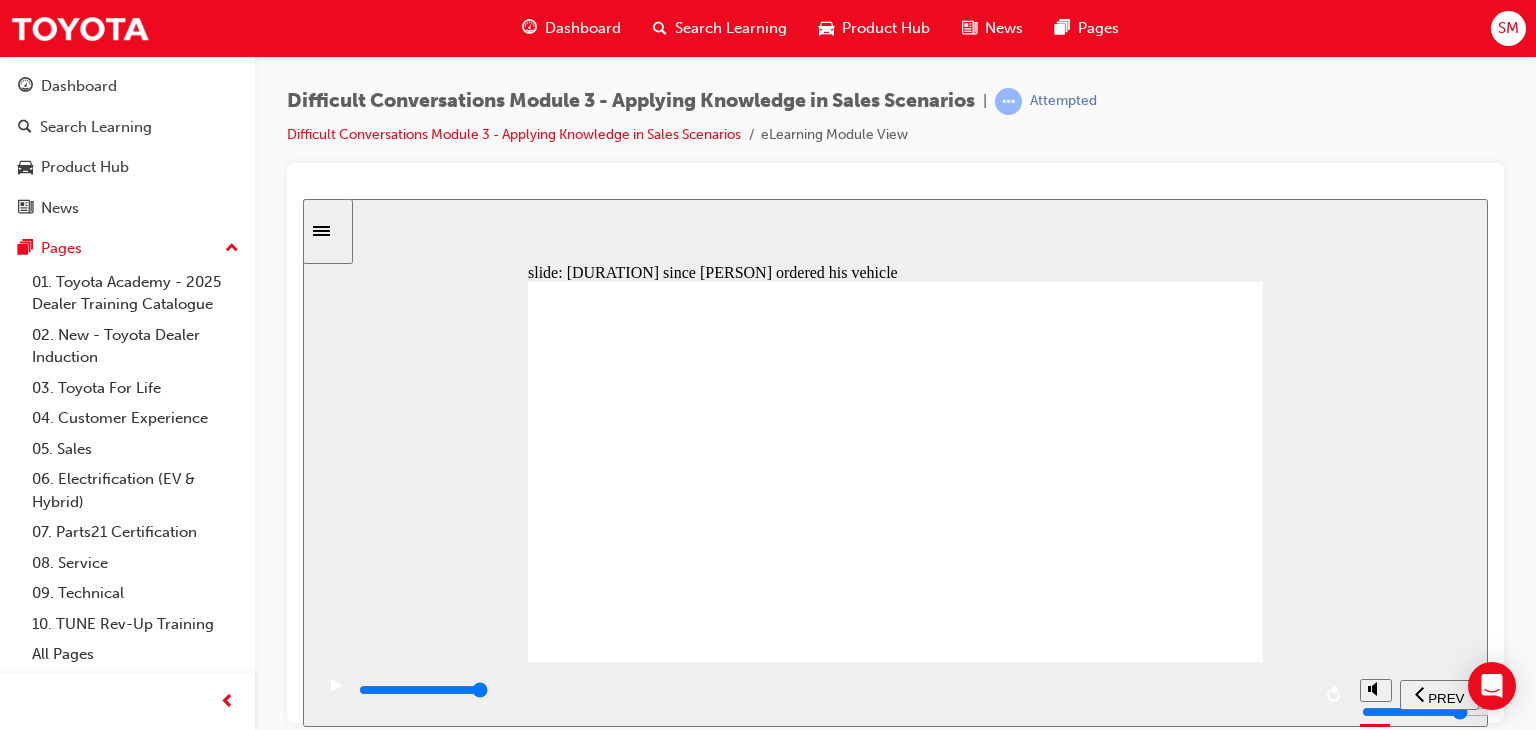 click 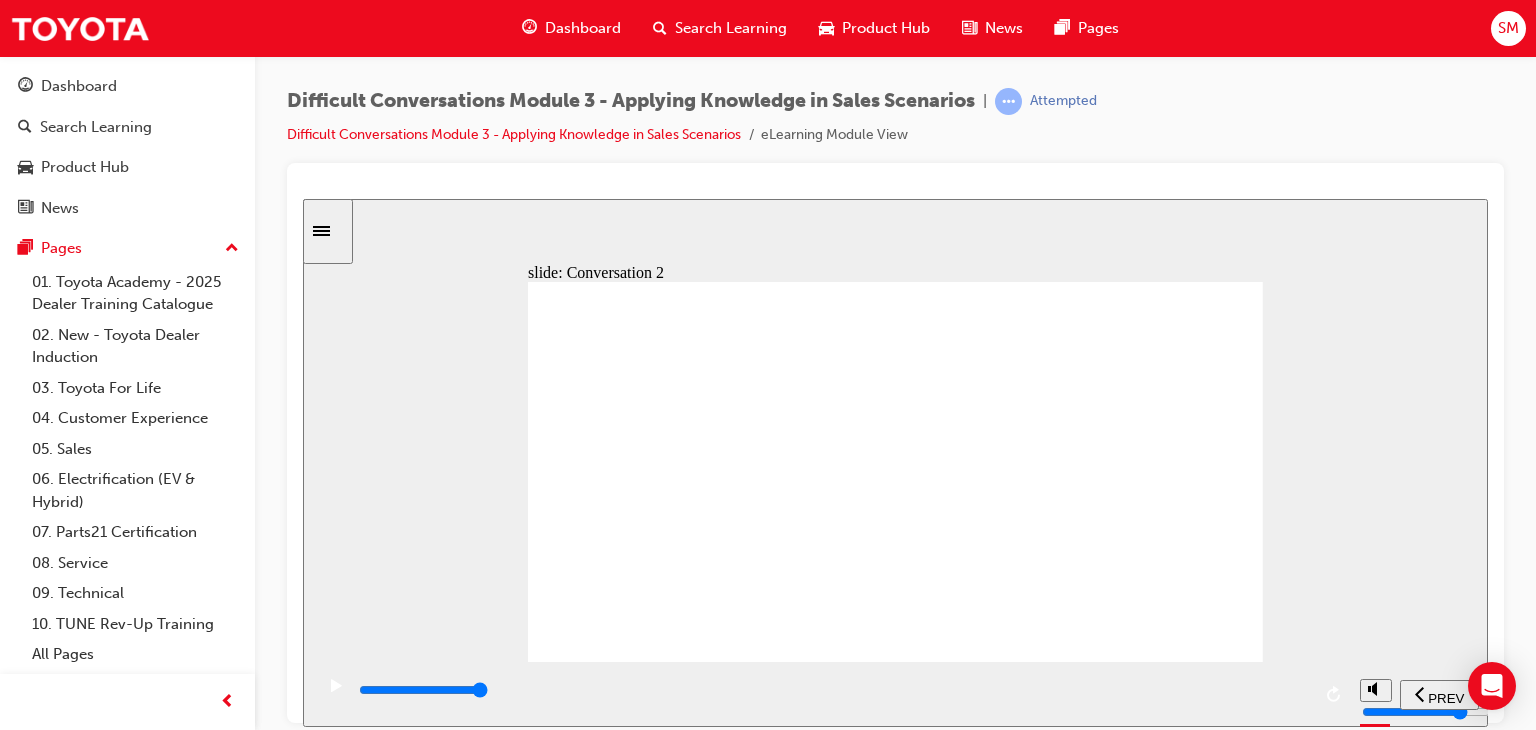 click 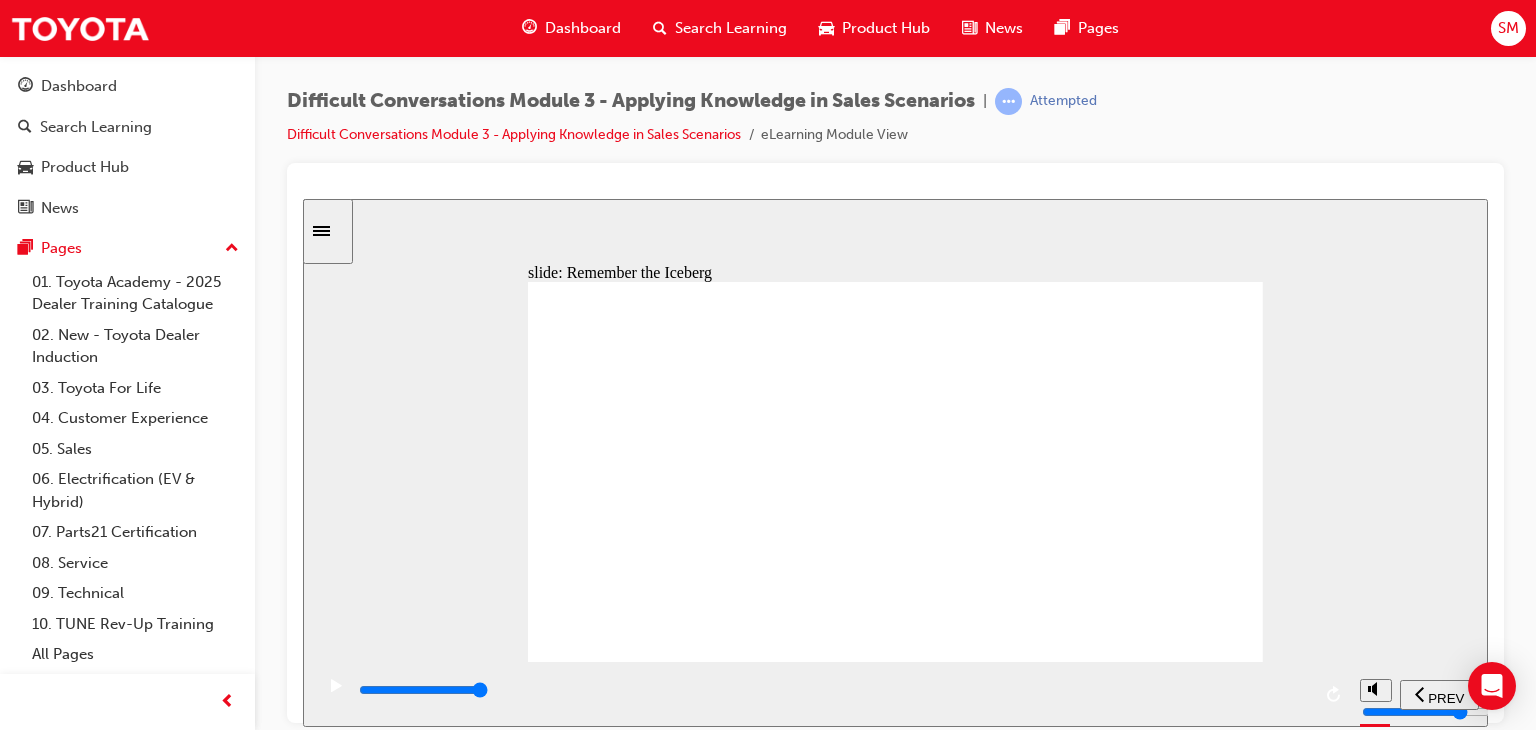click 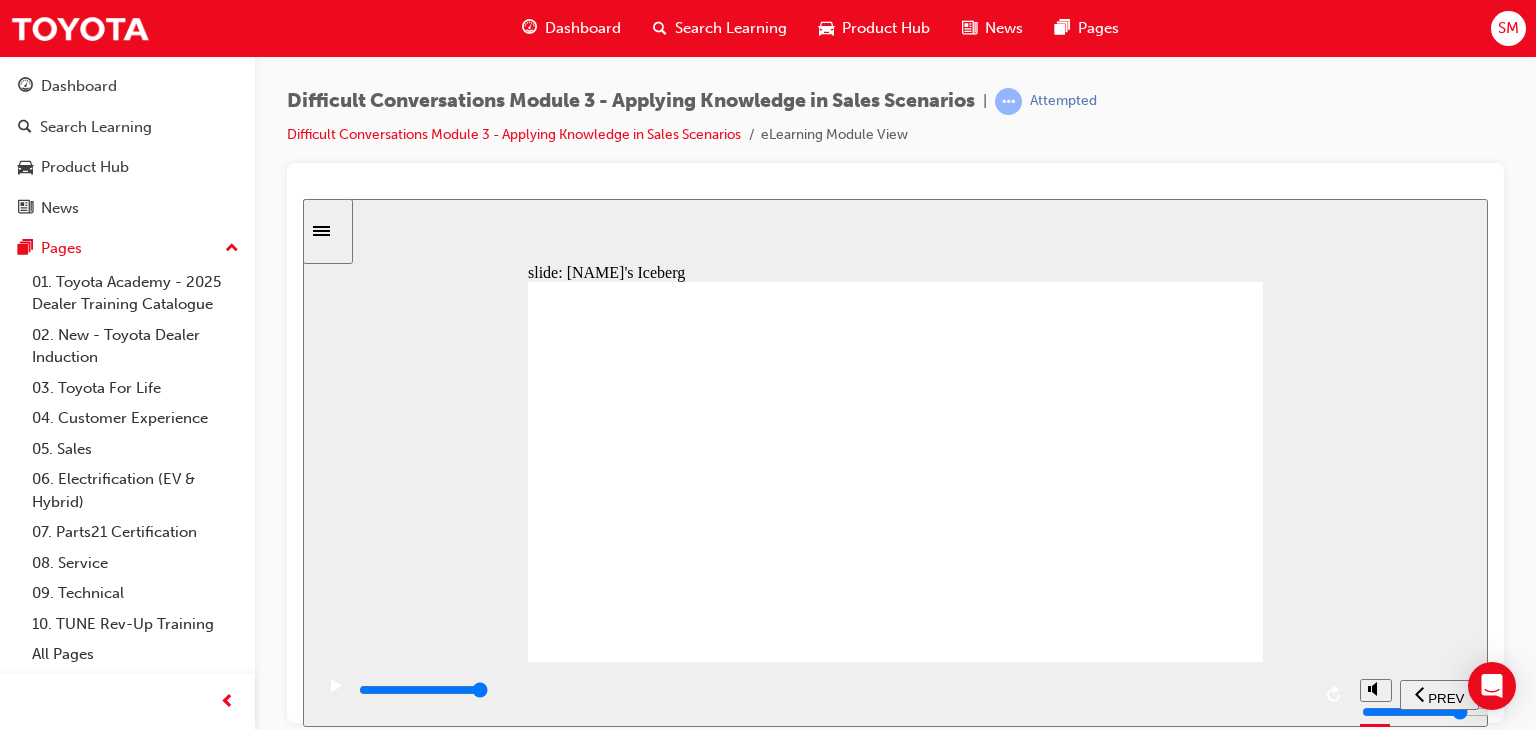 drag, startPoint x: 1164, startPoint y: 308, endPoint x: 844, endPoint y: 375, distance: 326.93884 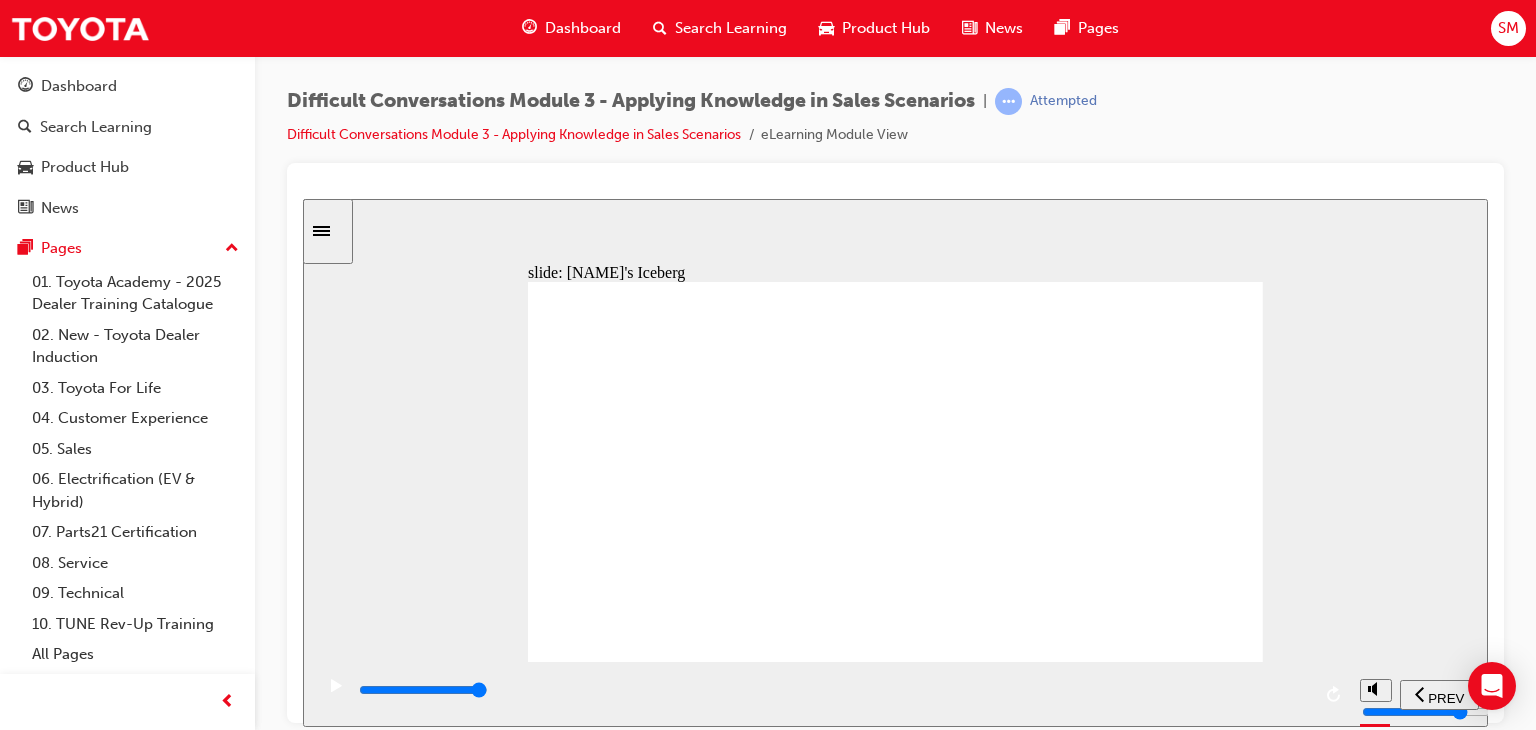 click 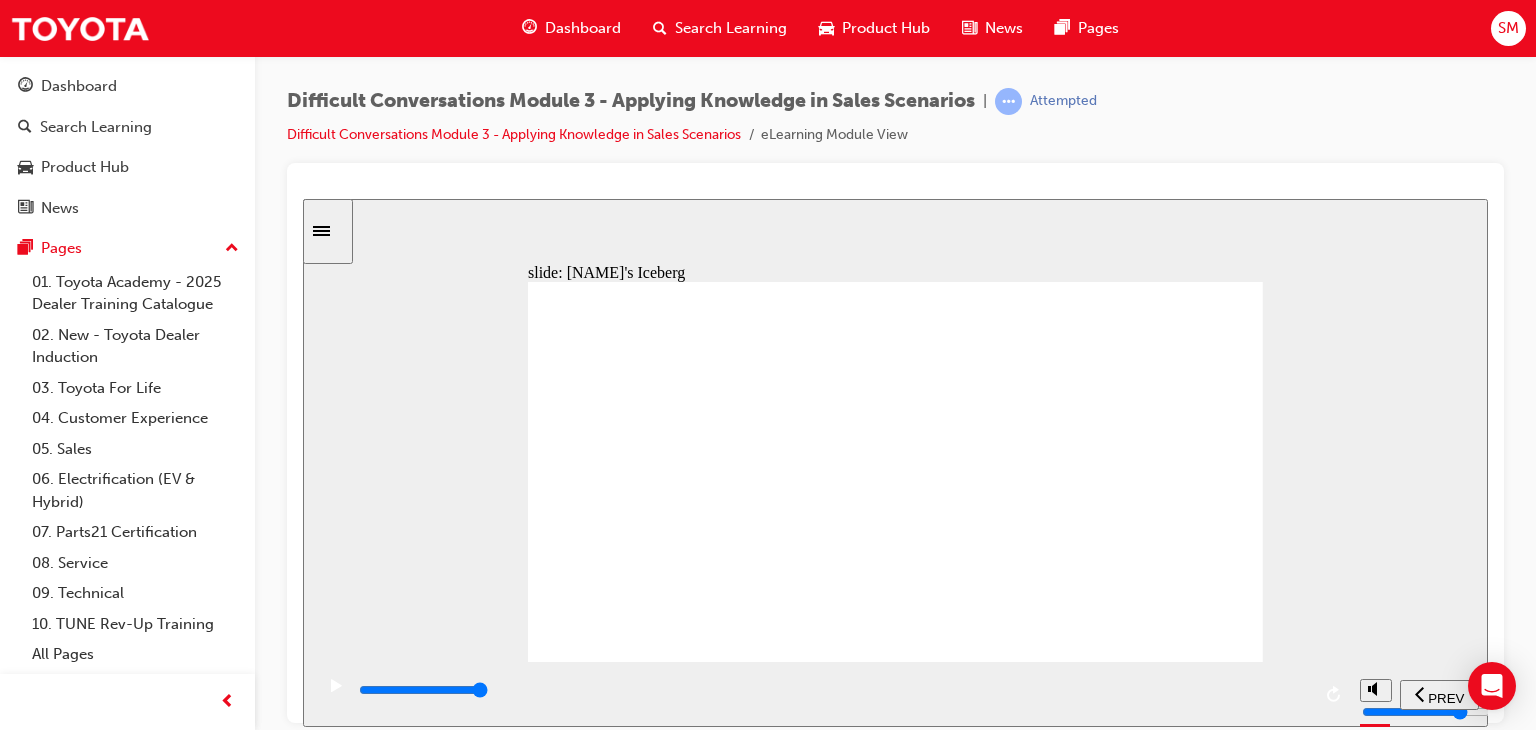drag, startPoint x: 1146, startPoint y: 312, endPoint x: 835, endPoint y: 419, distance: 328.8921 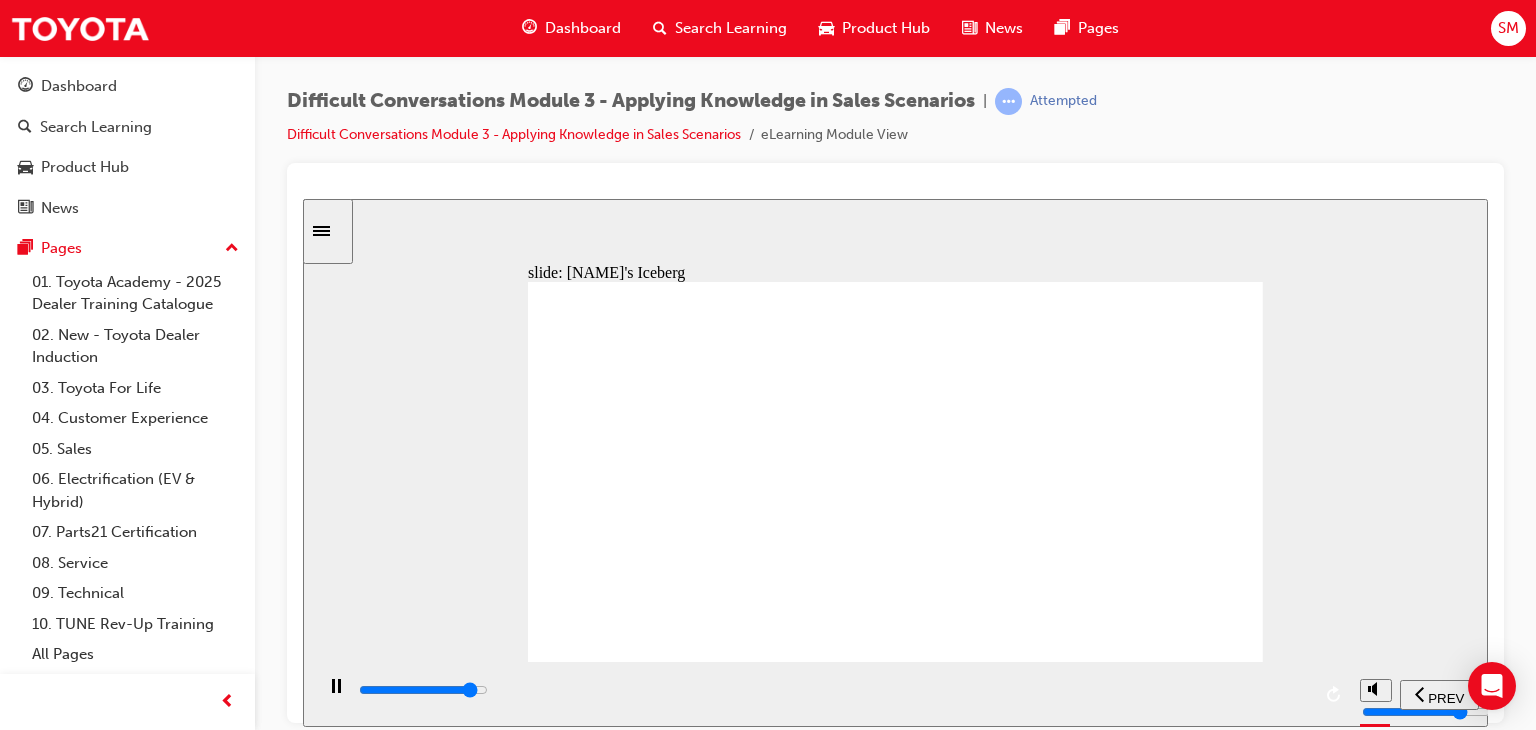 click 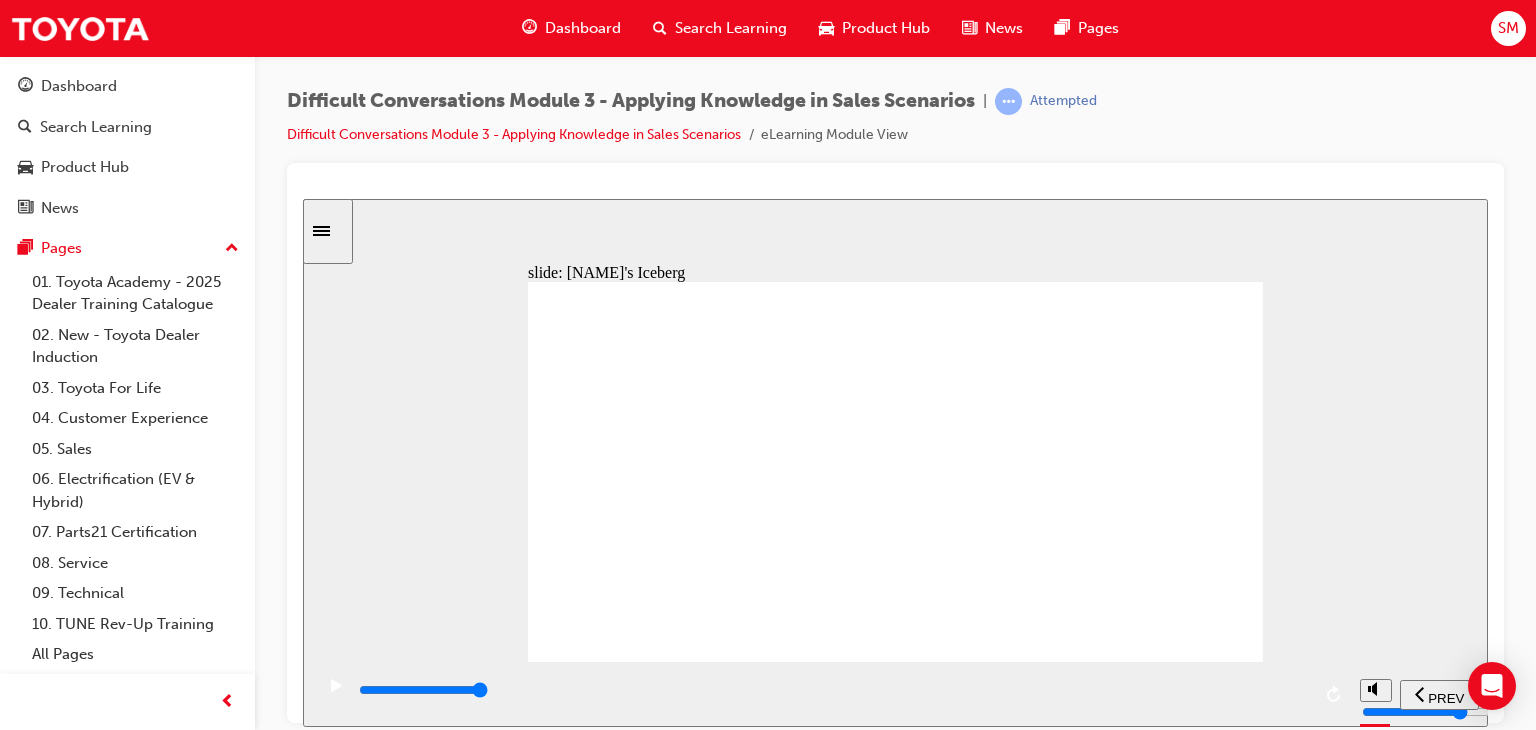 drag, startPoint x: 1133, startPoint y: 313, endPoint x: 817, endPoint y: 362, distance: 319.7765 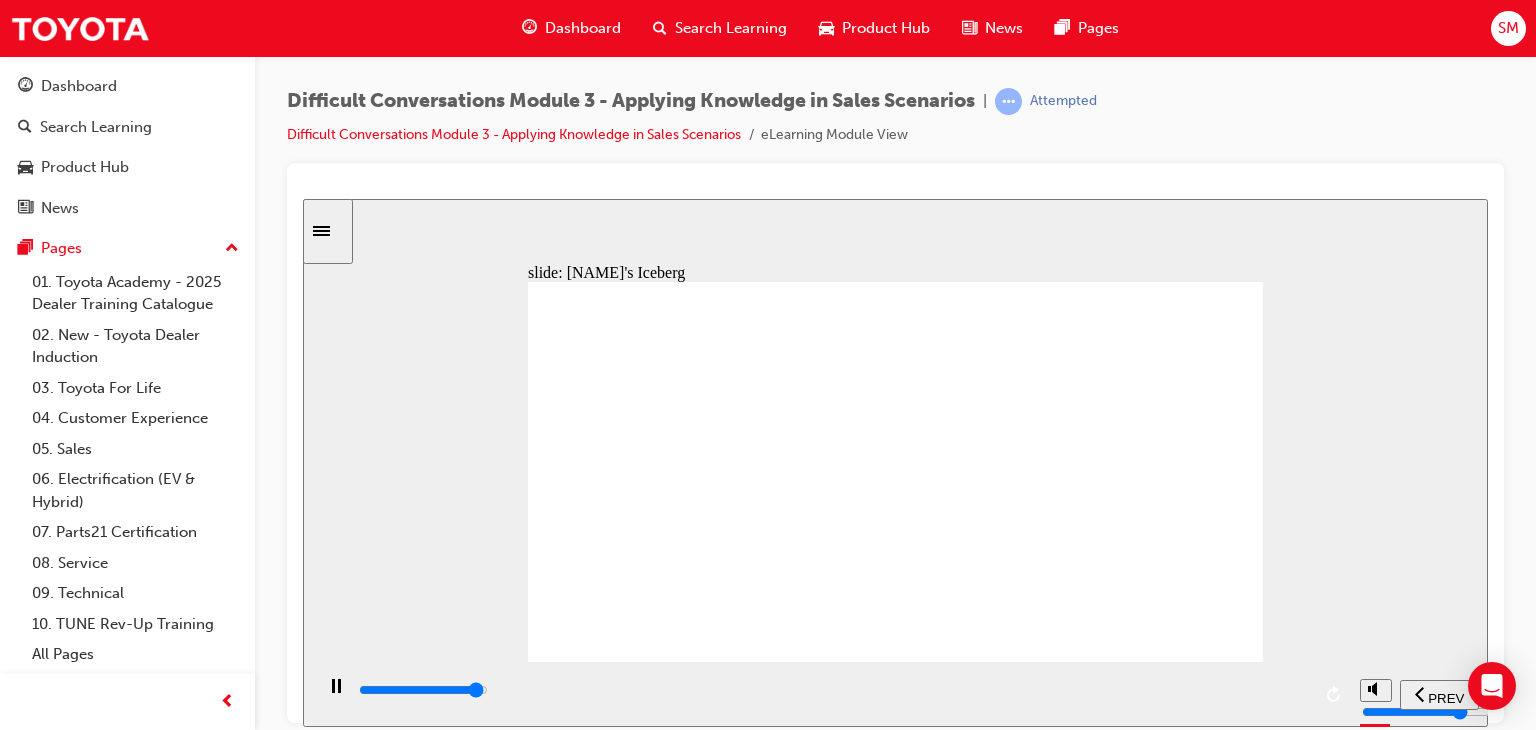 click 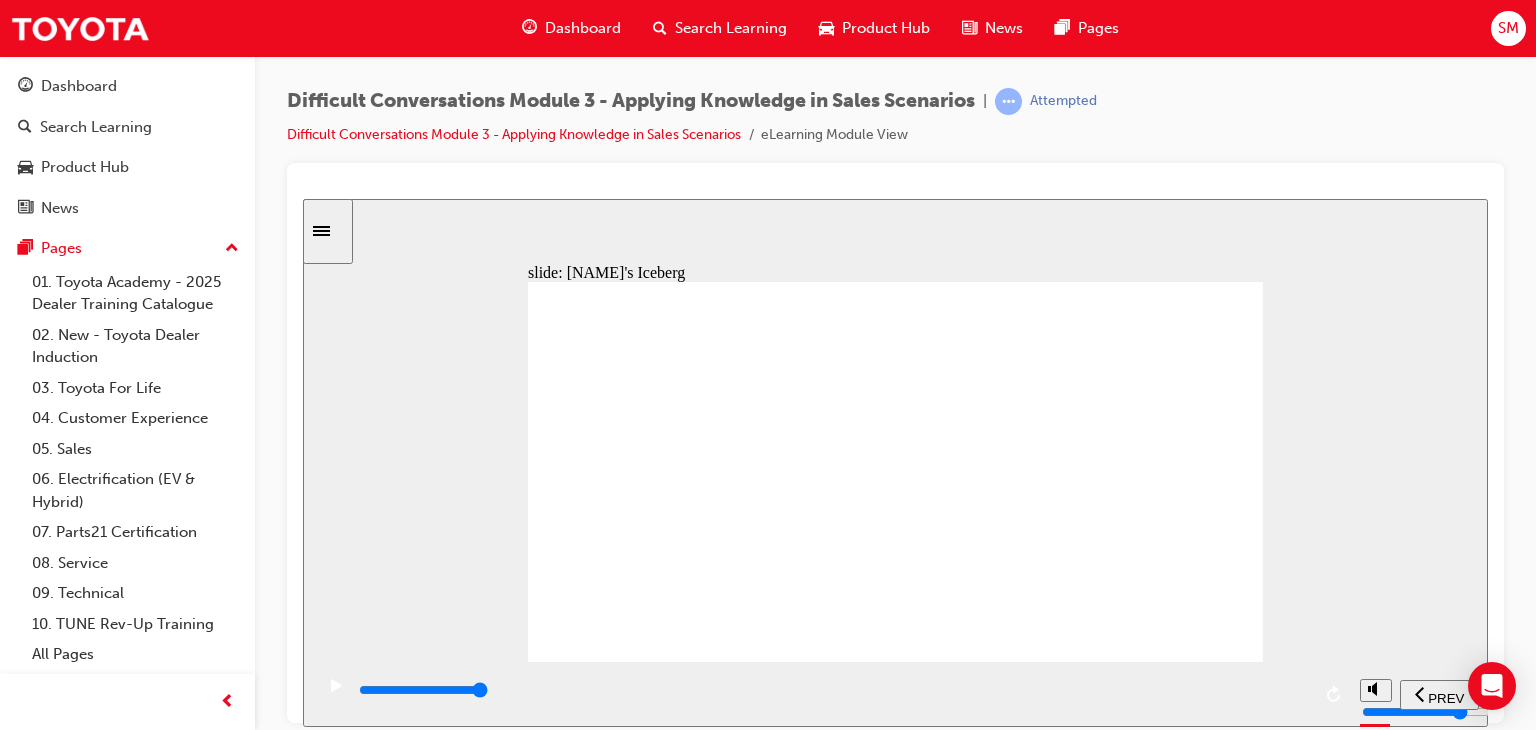 drag, startPoint x: 1200, startPoint y: 332, endPoint x: 887, endPoint y: 399, distance: 320.0906 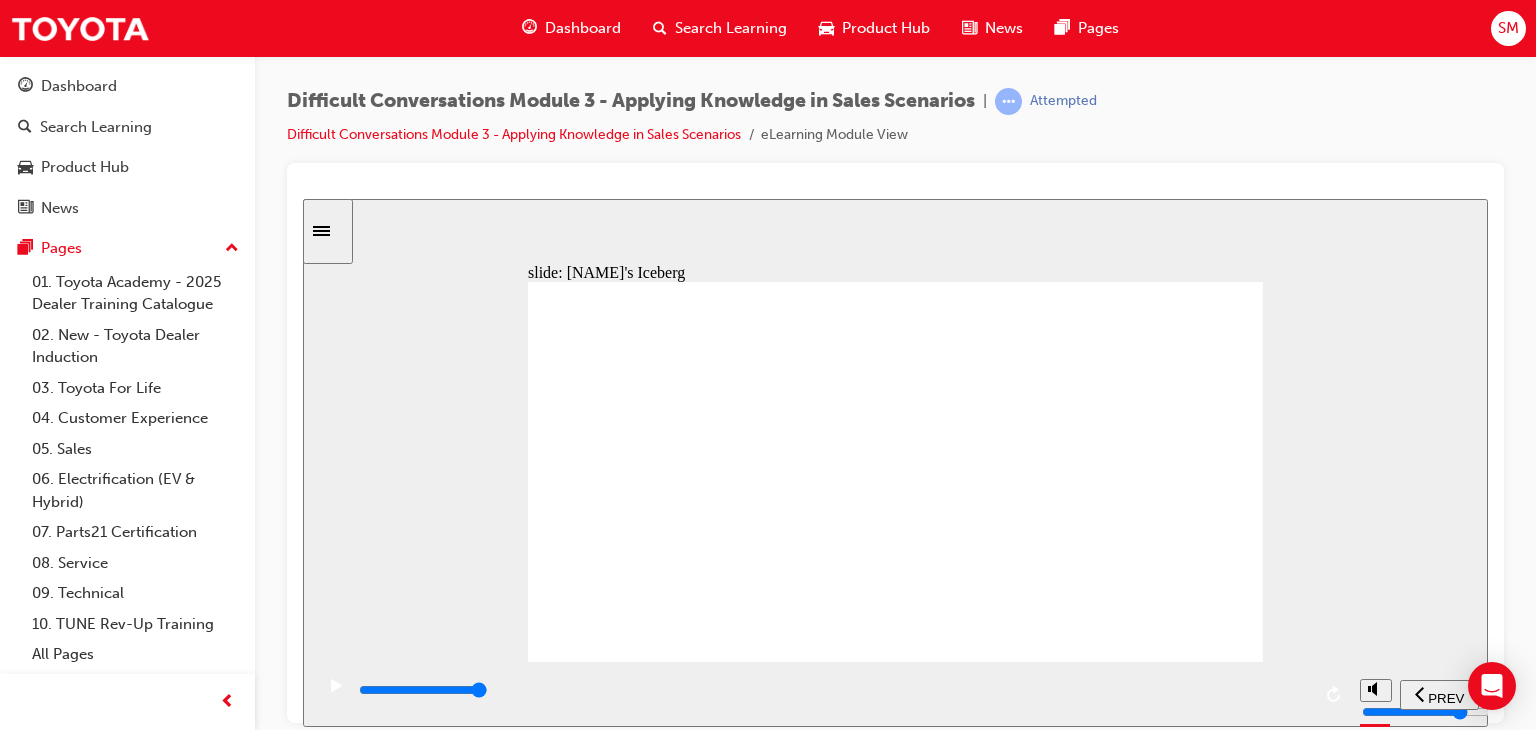 click 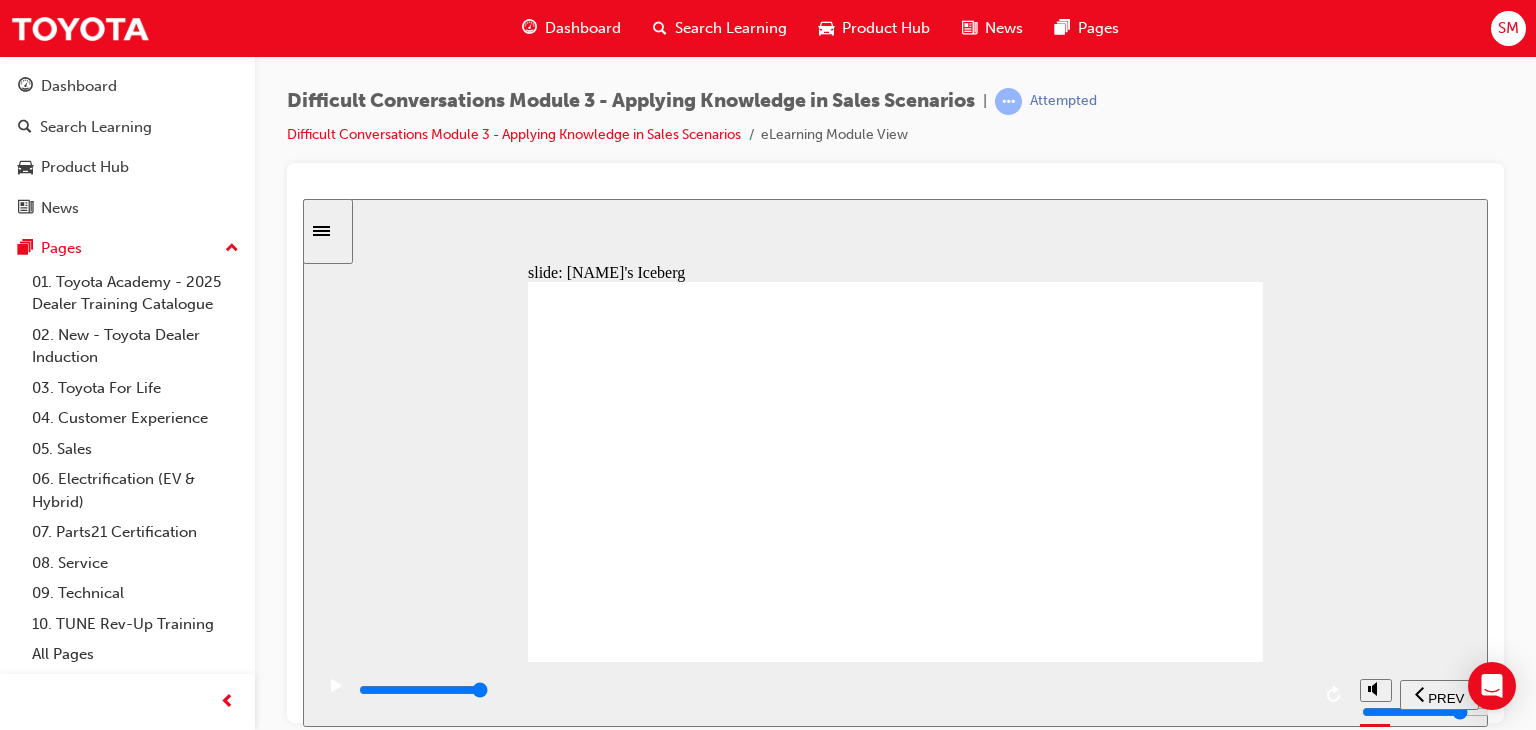 drag, startPoint x: 1134, startPoint y: 325, endPoint x: 824, endPoint y: 447, distance: 333.1426 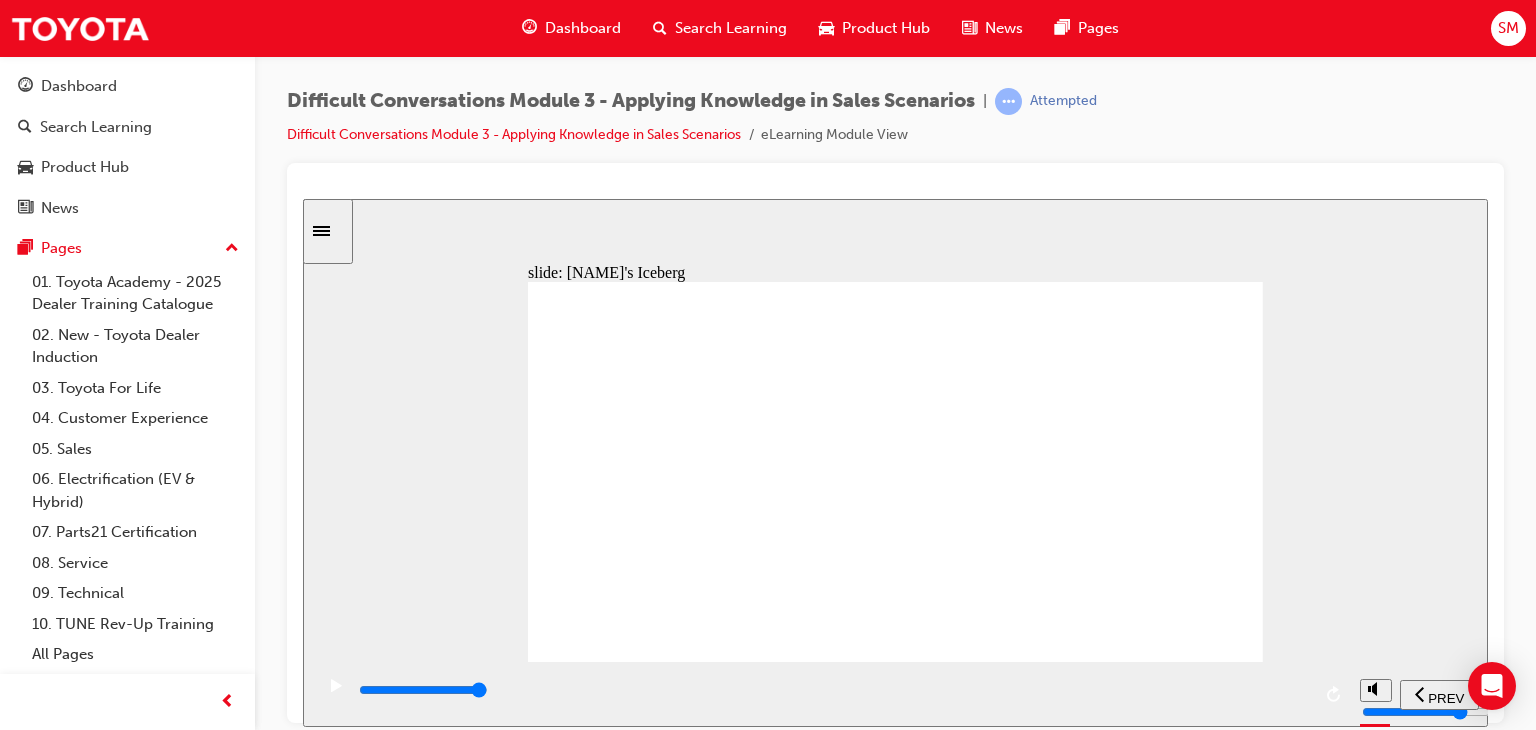 click 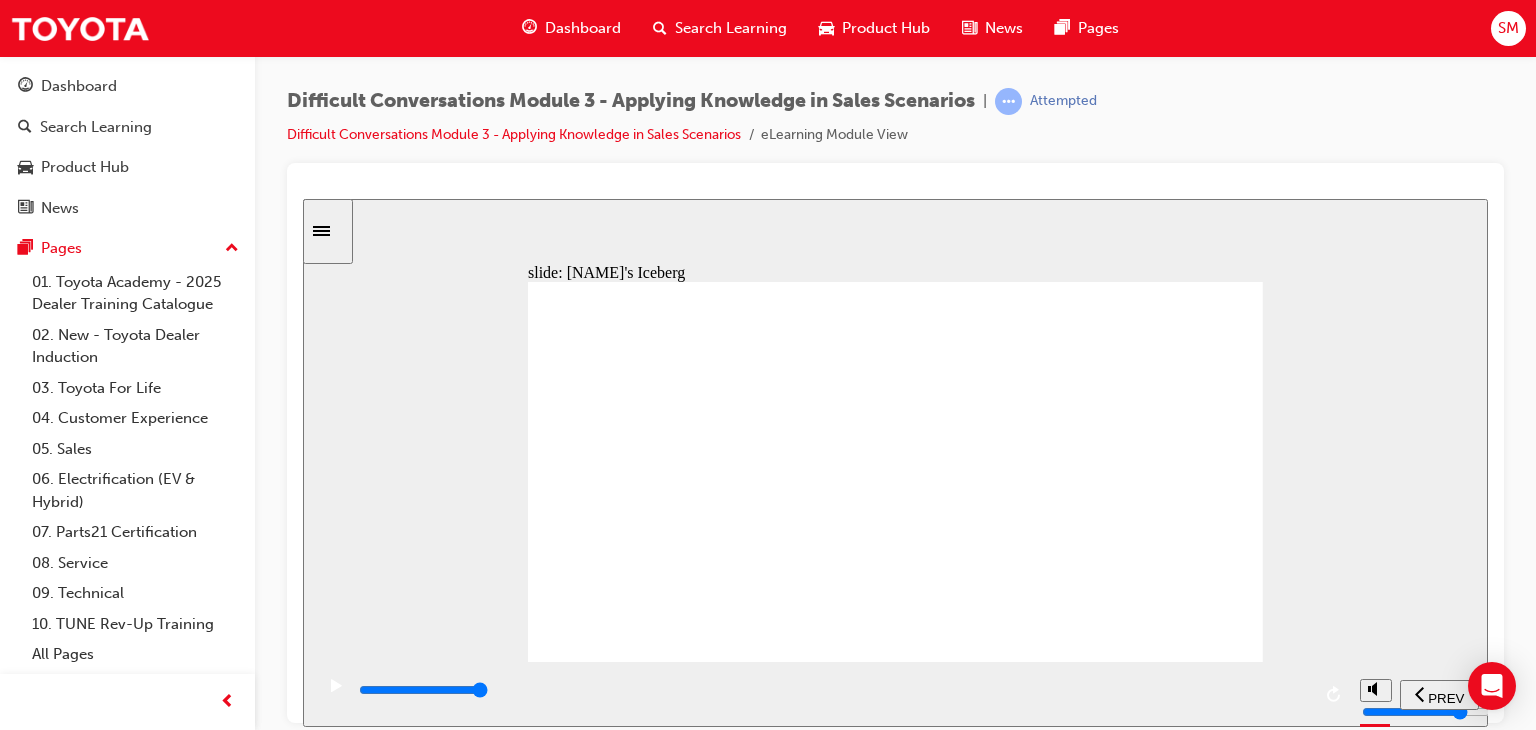 drag, startPoint x: 1118, startPoint y: 319, endPoint x: 788, endPoint y: 433, distance: 349.13608 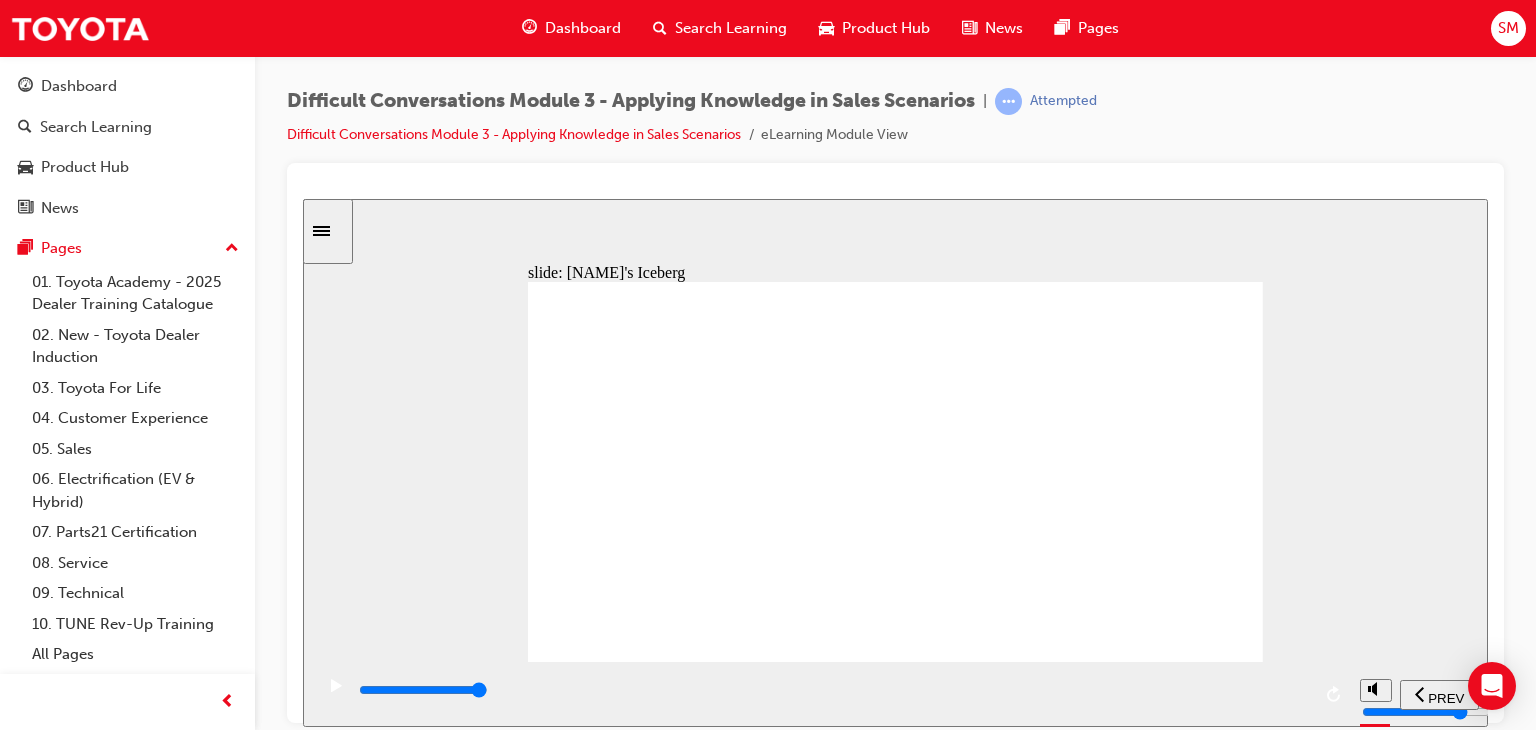 click 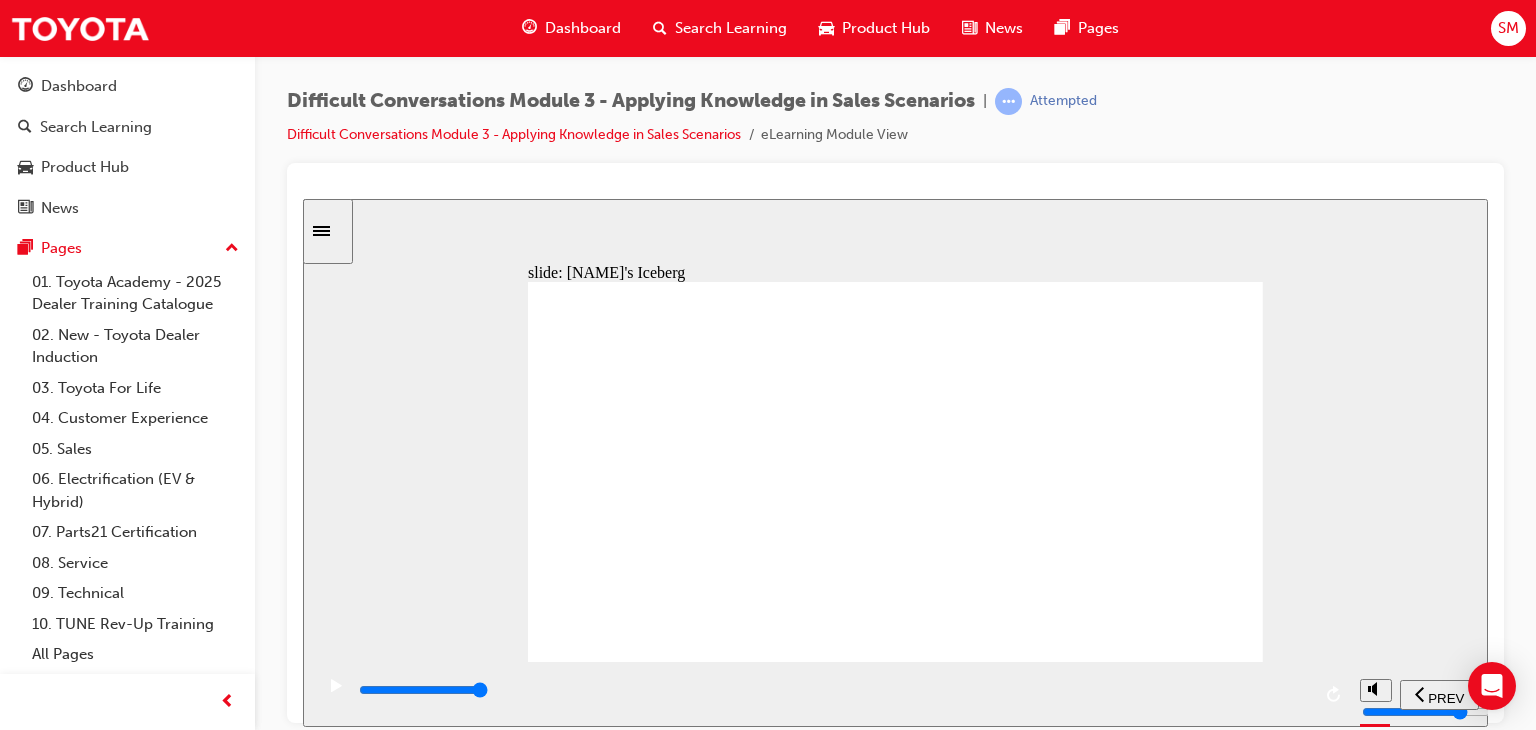 click 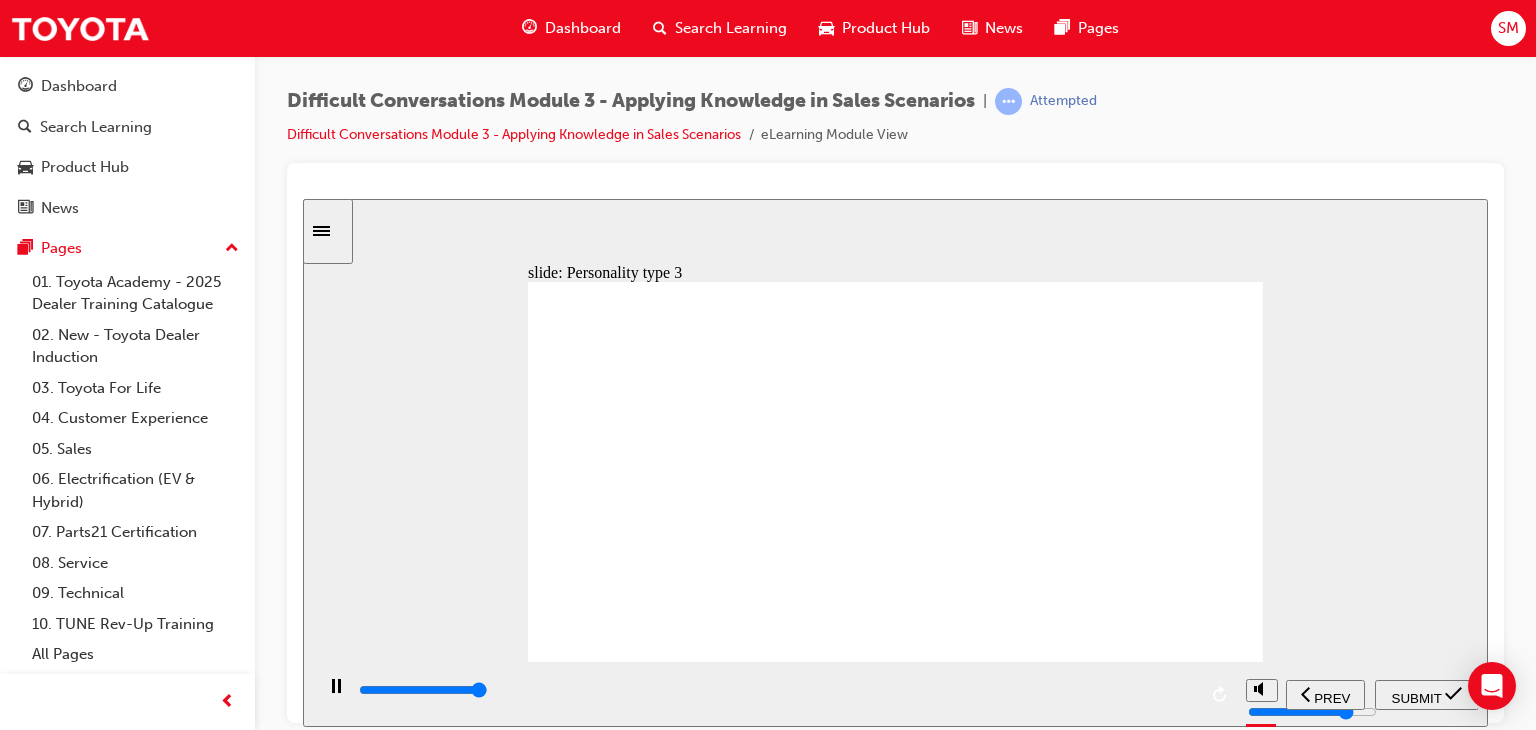 type on "9000" 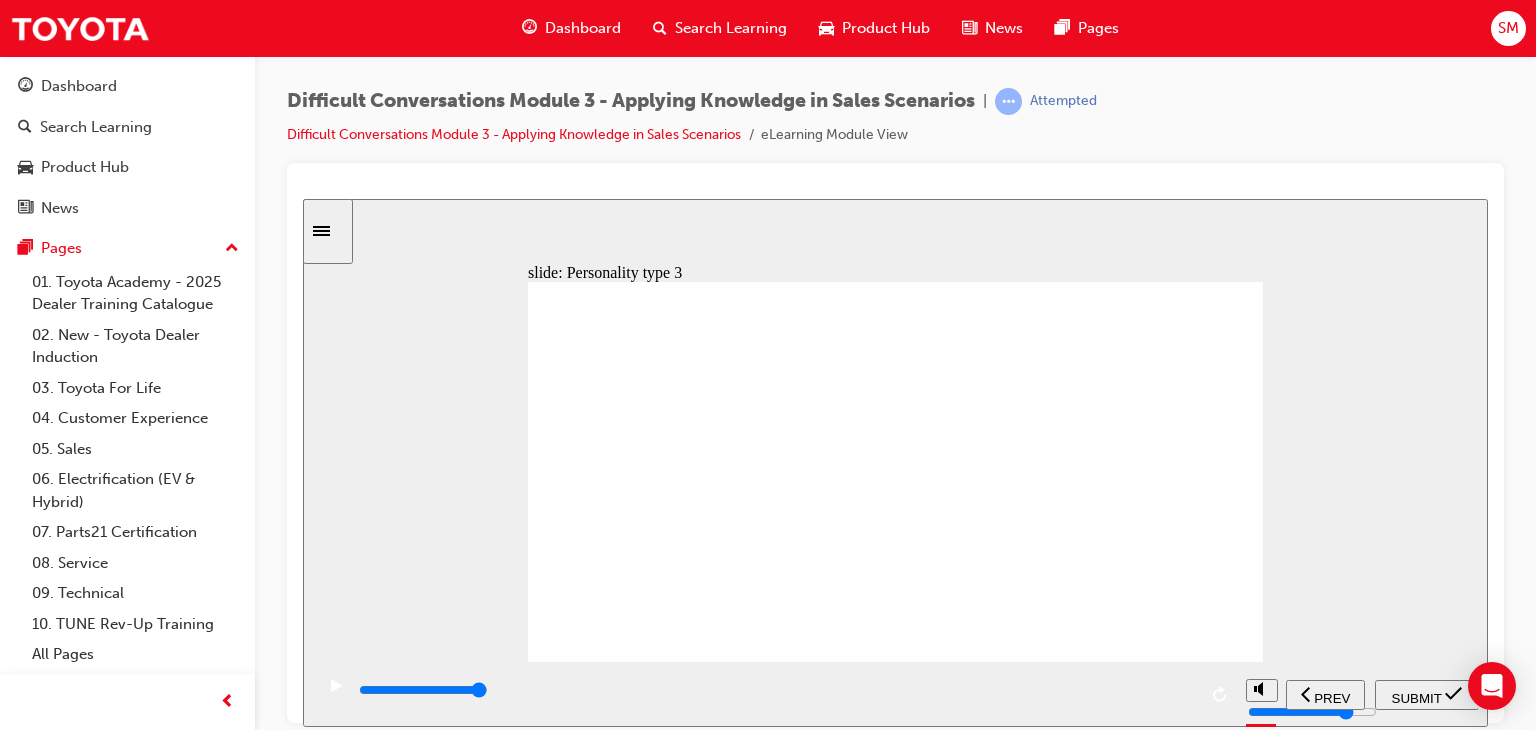 click 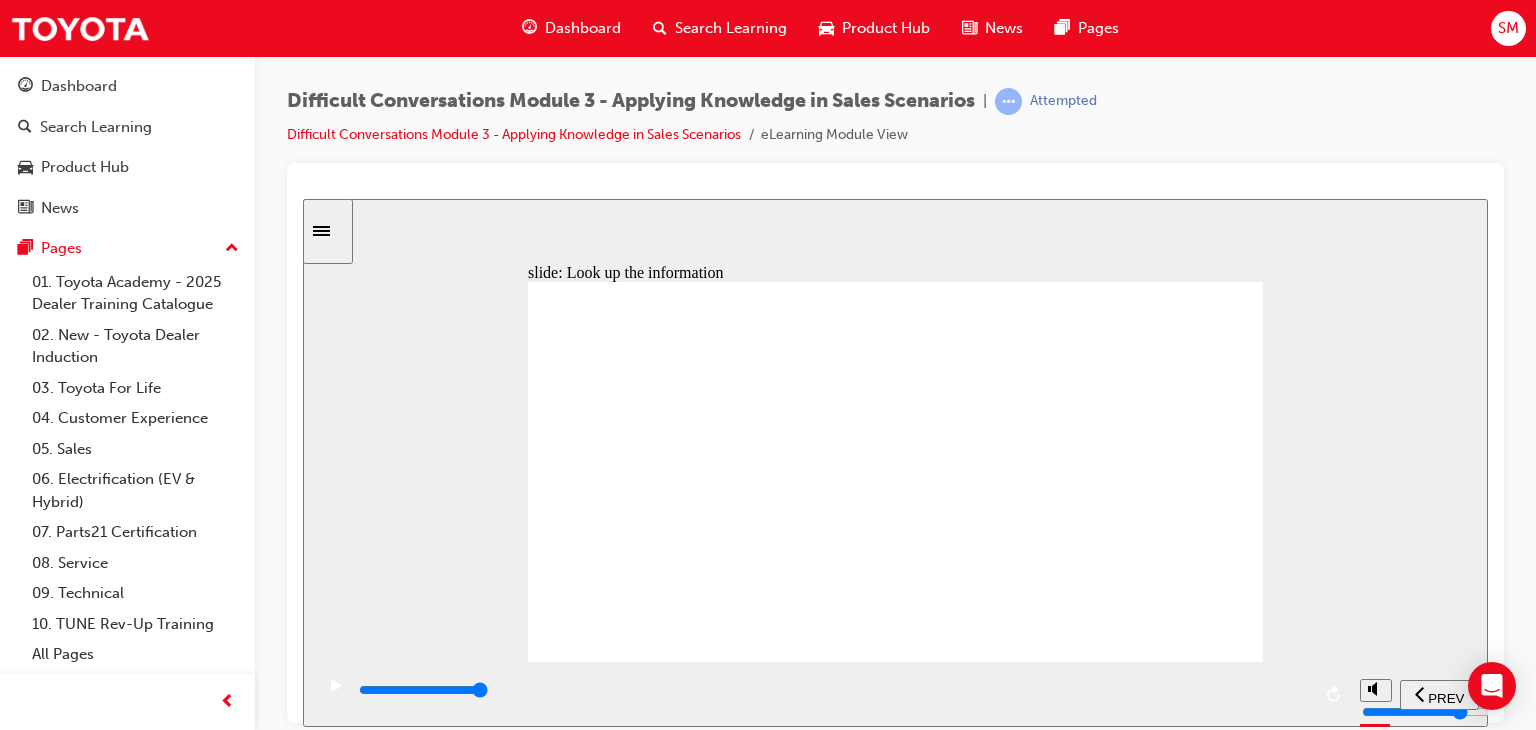 click 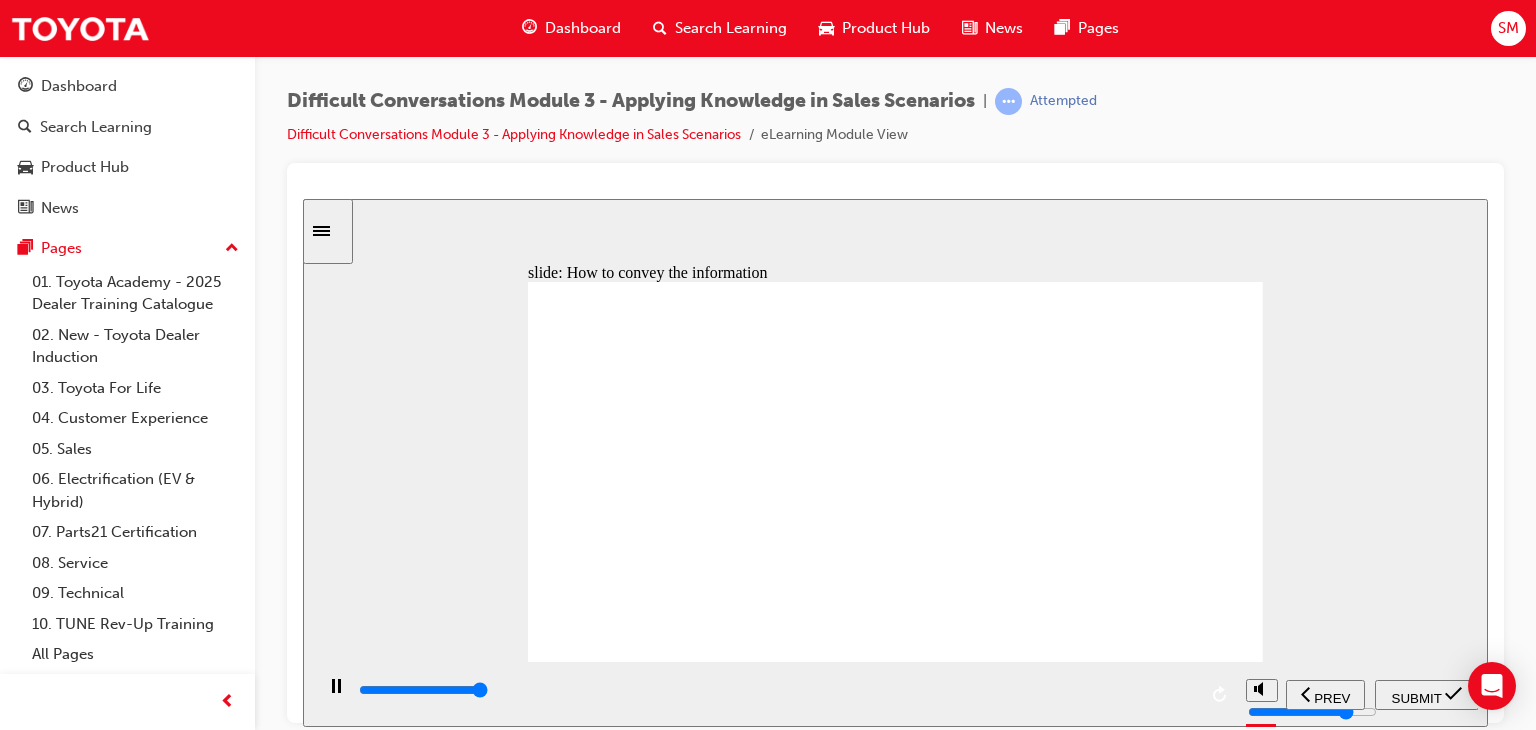 type on "9800" 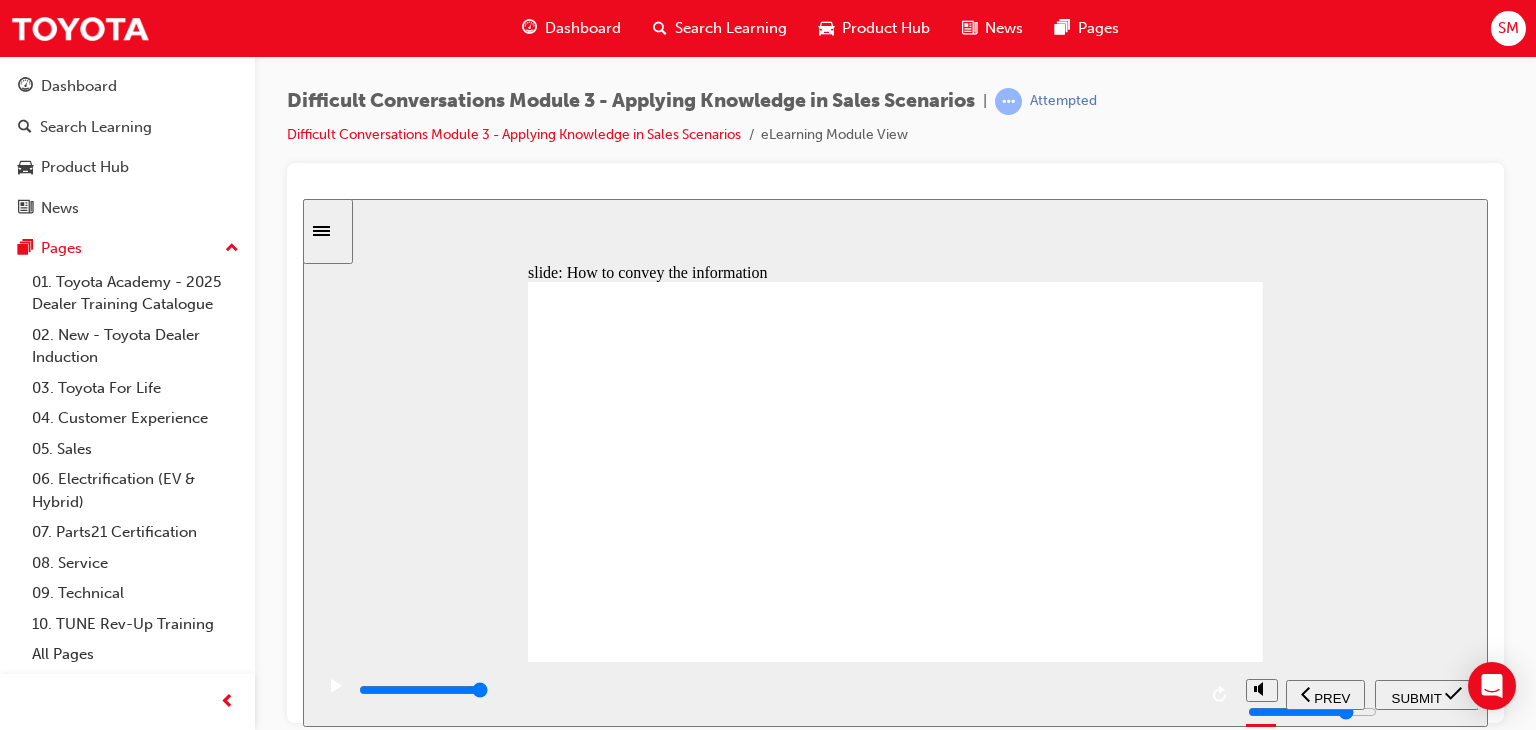 click 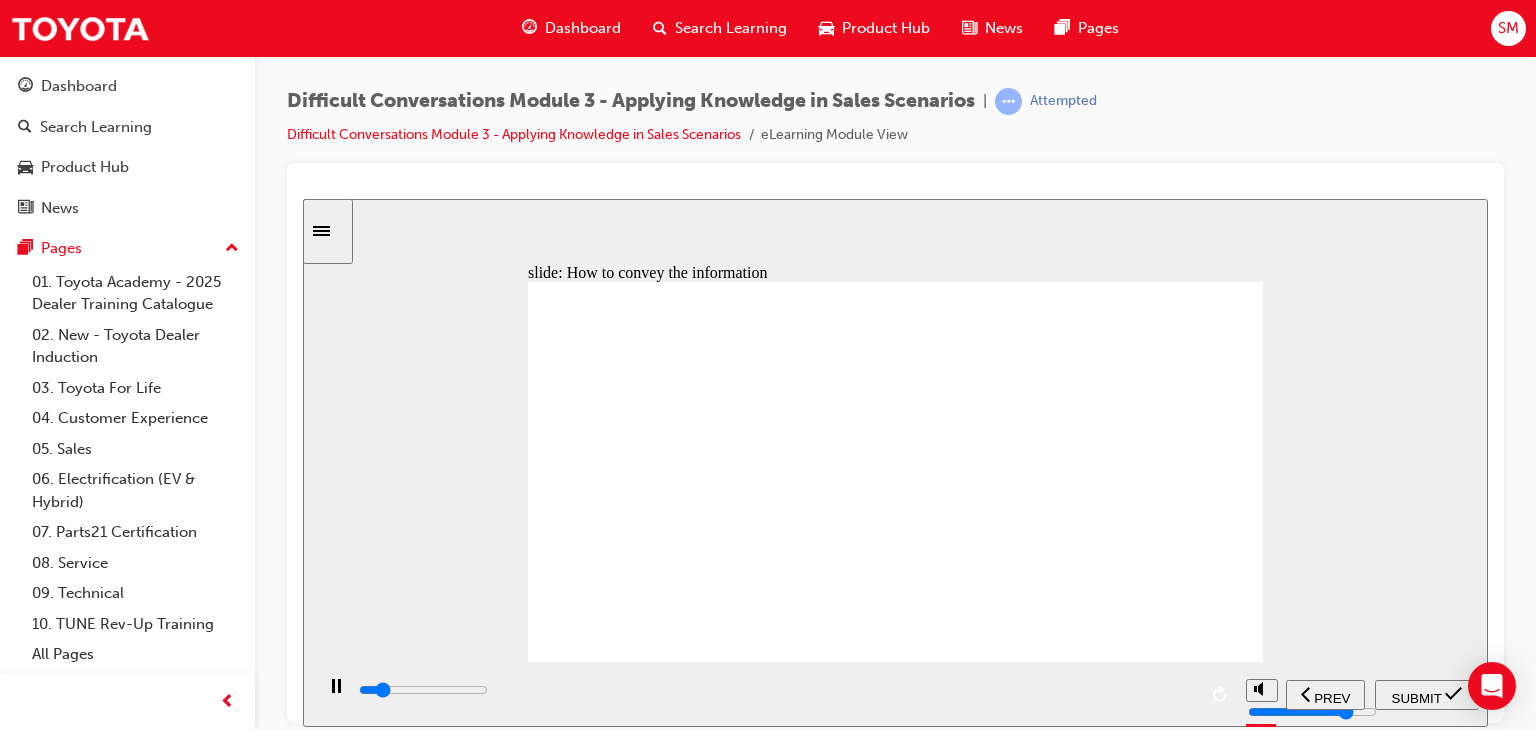 click 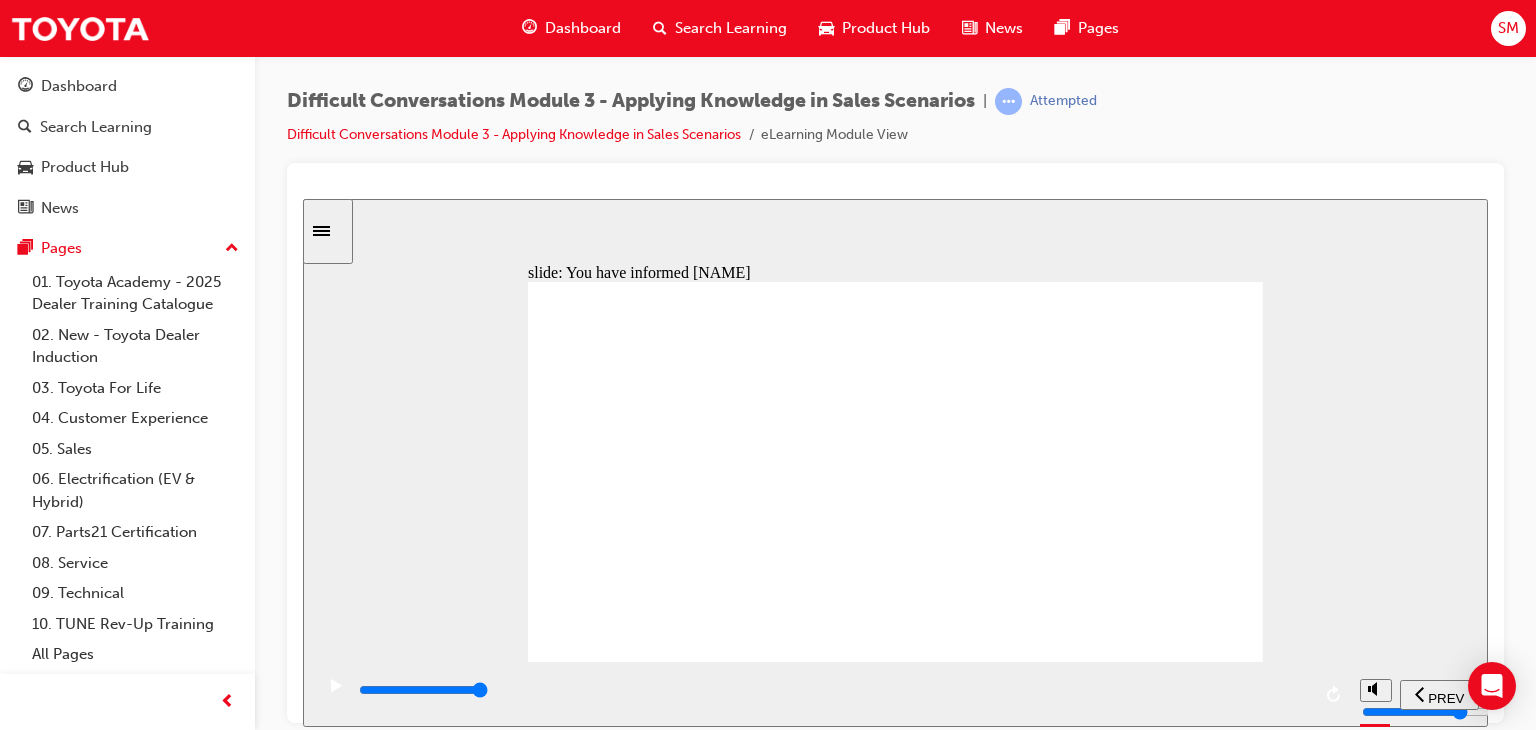 click 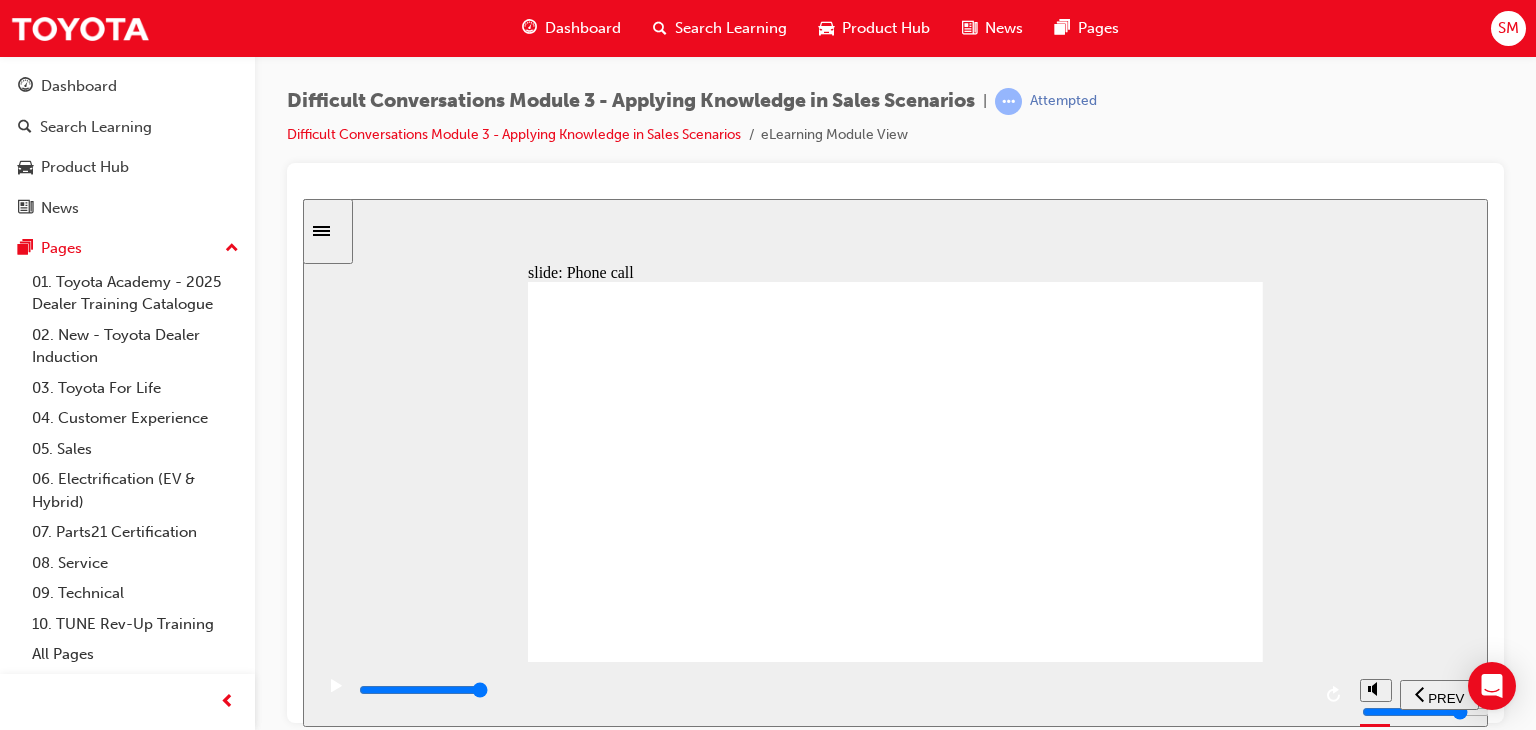click 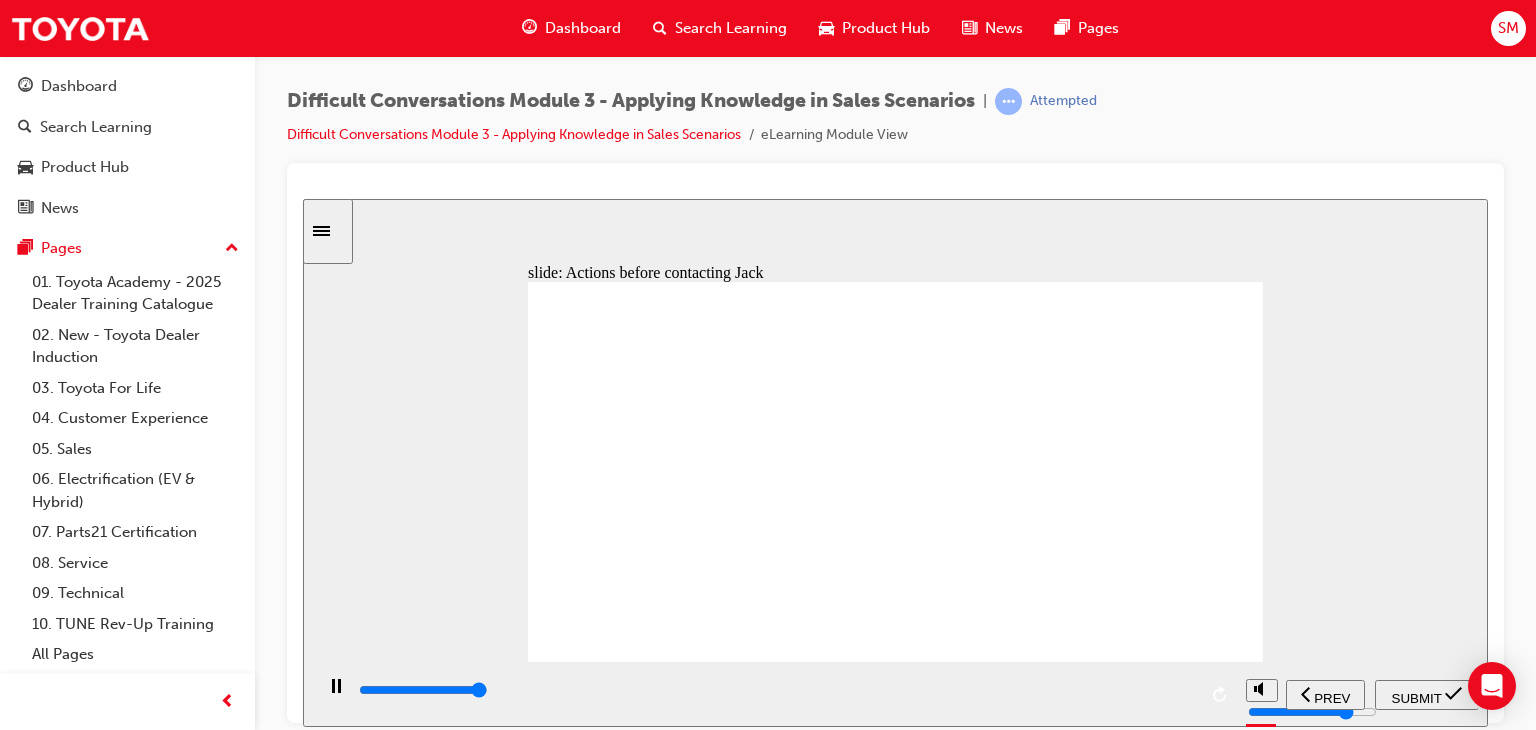 type on "10900" 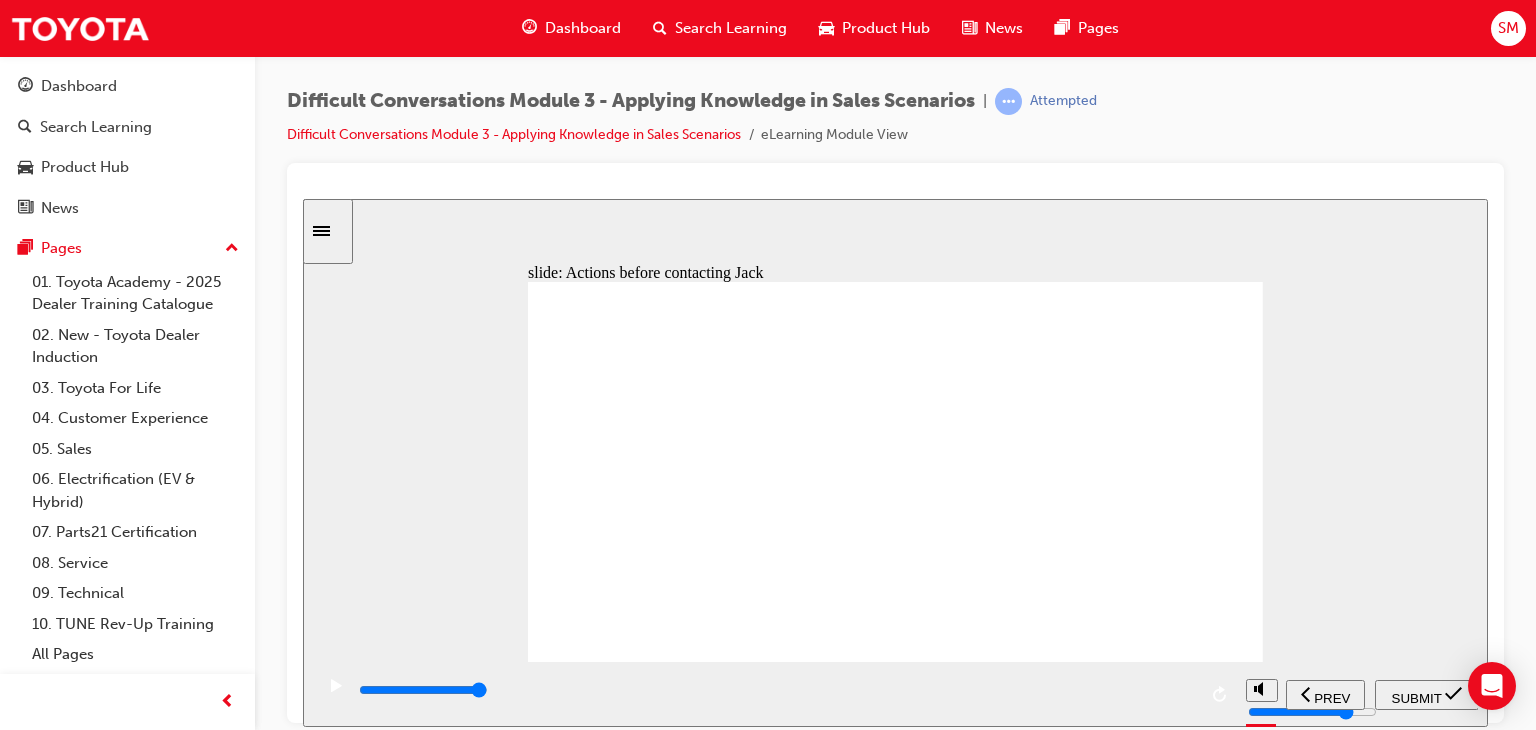 click 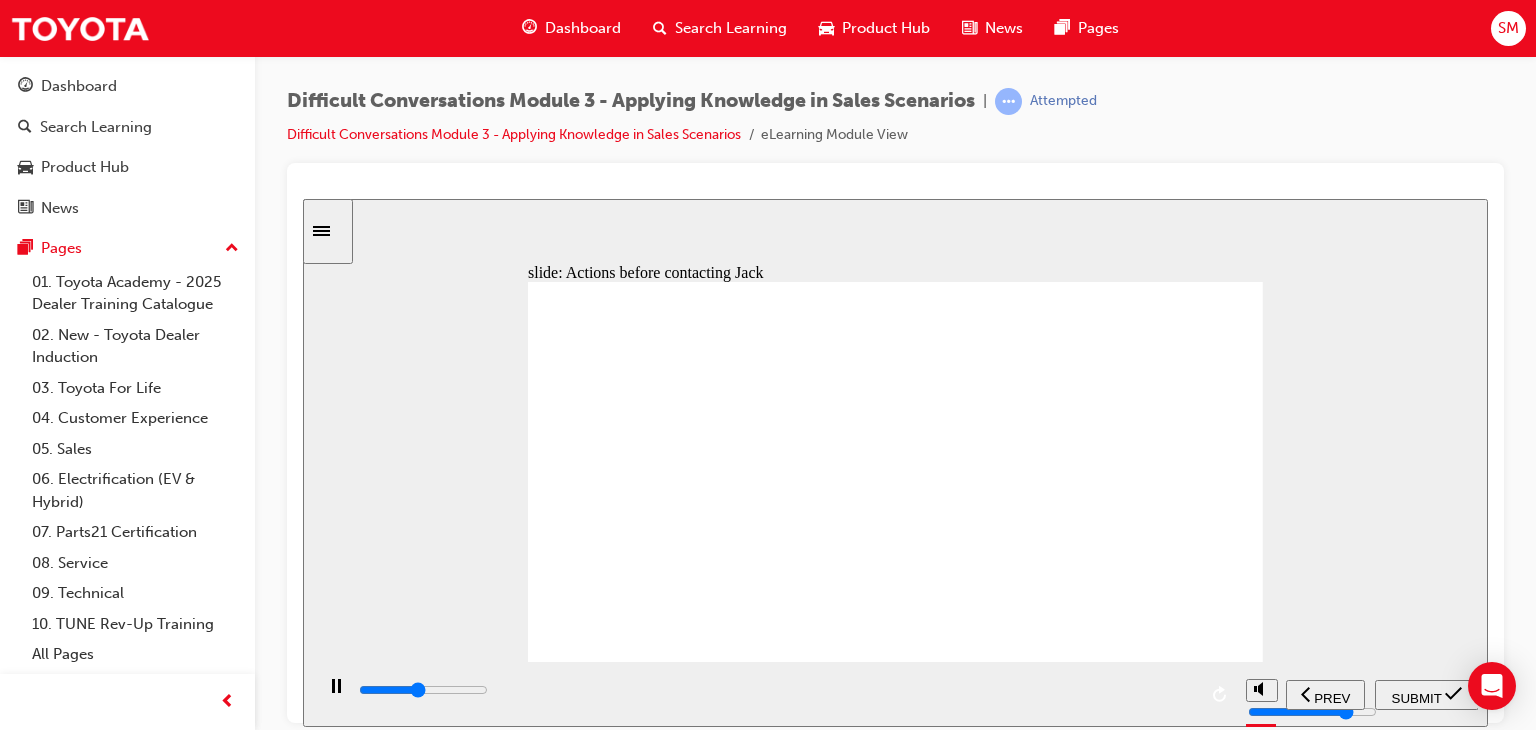 click 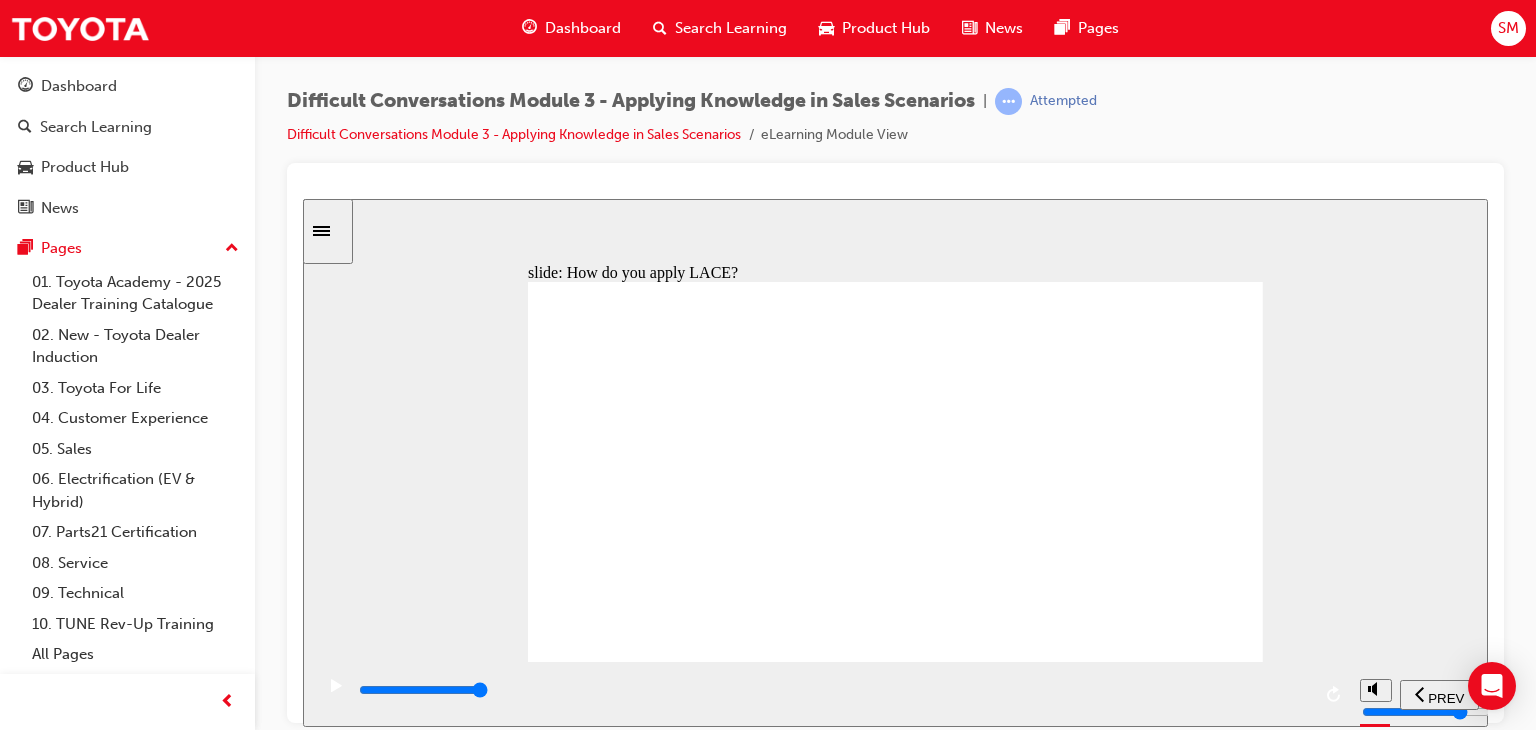 click 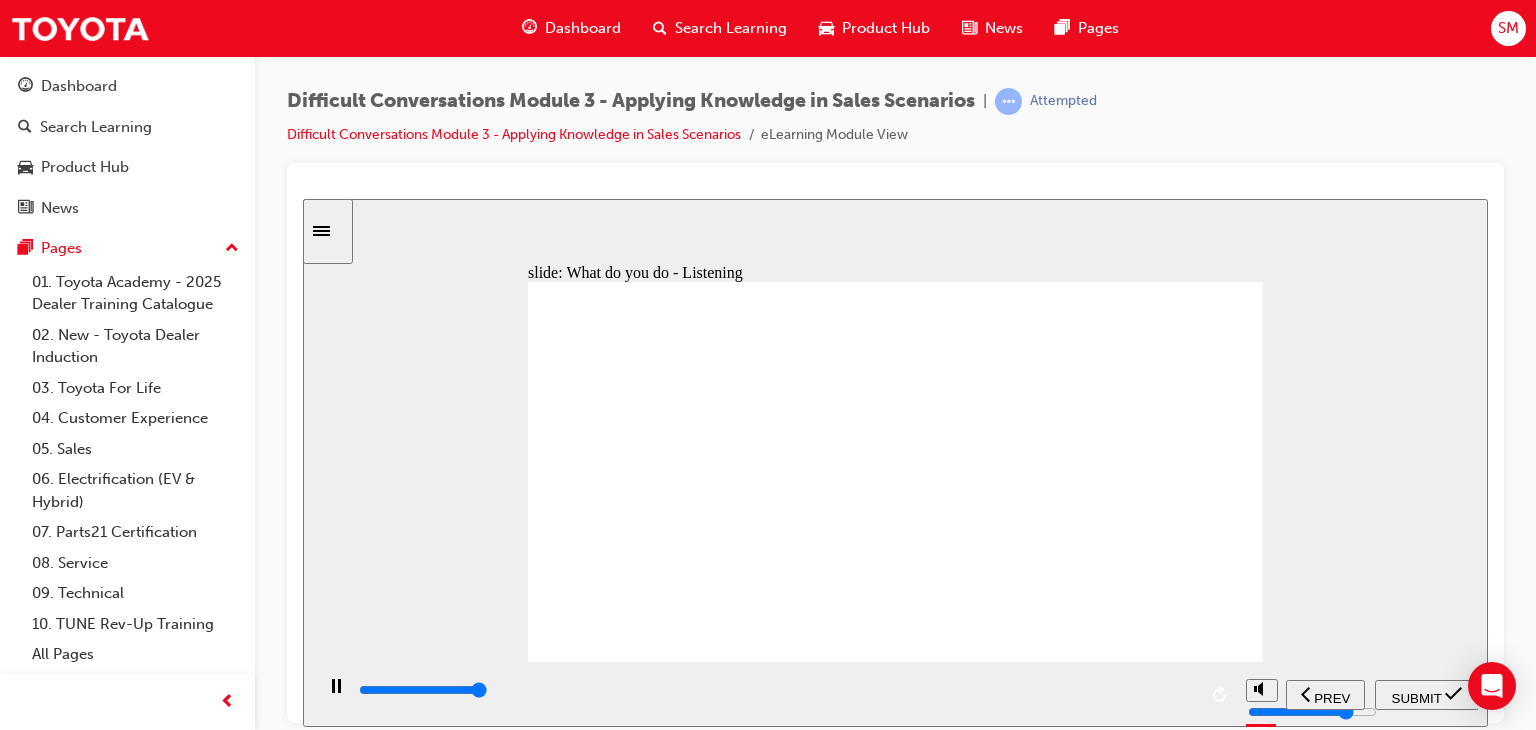 type on "10500" 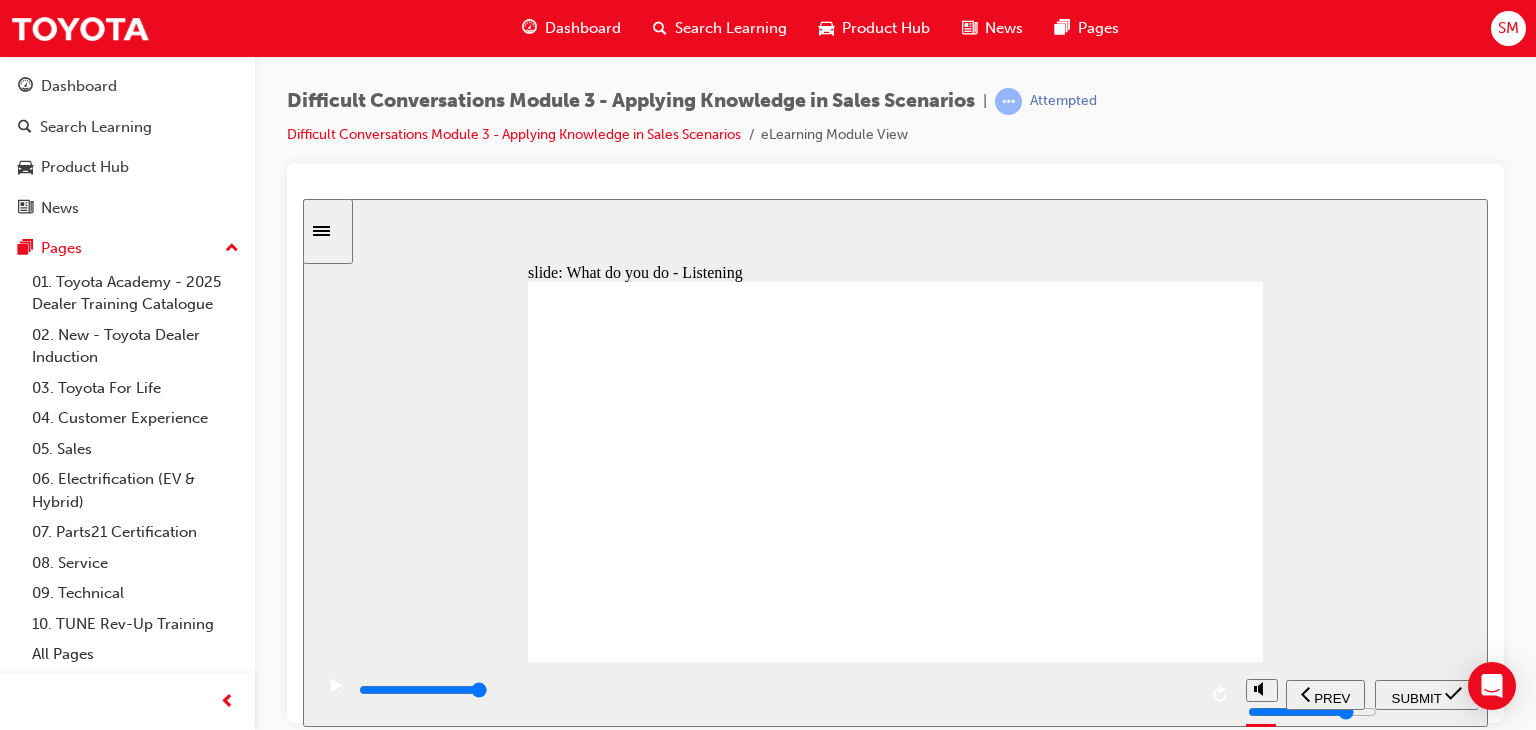 click 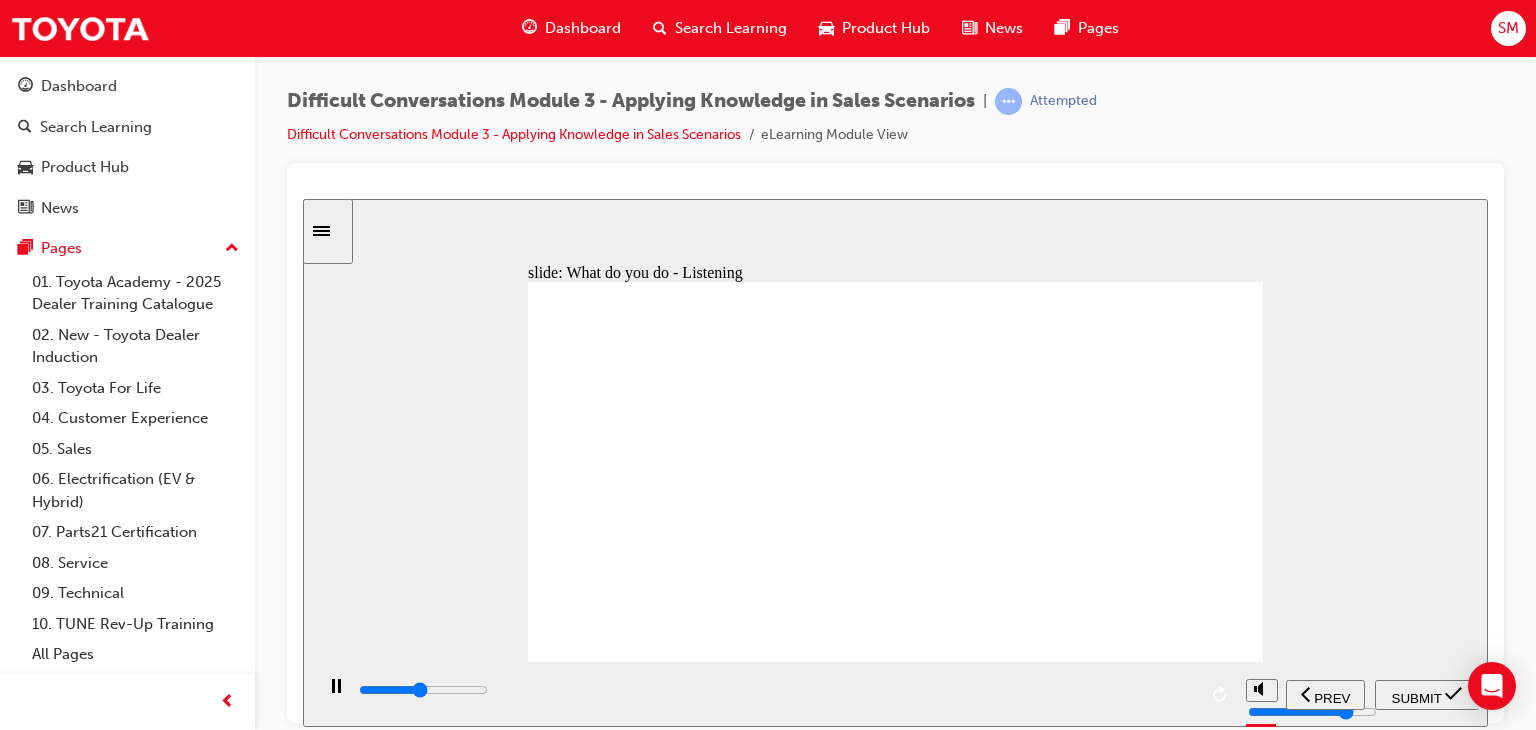 click 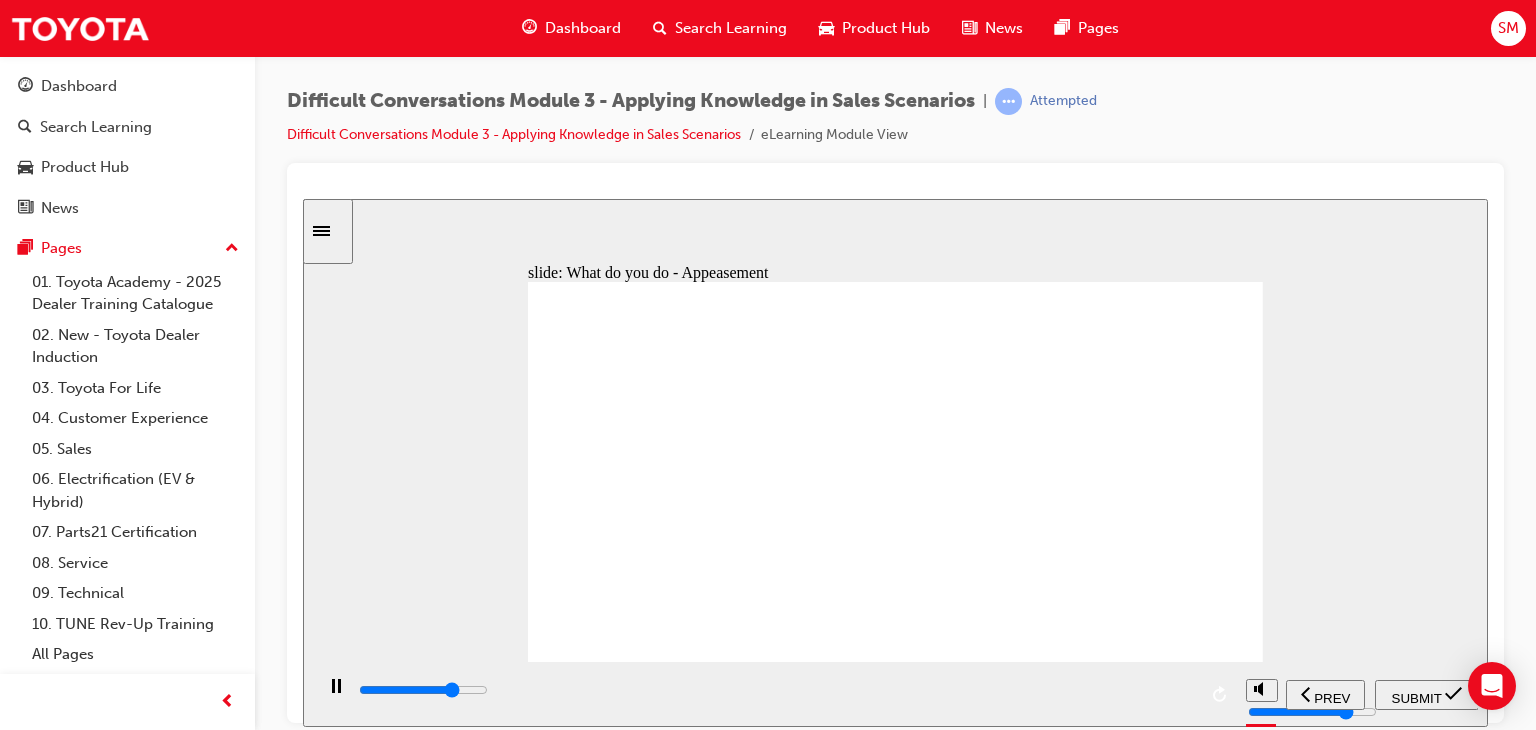 click 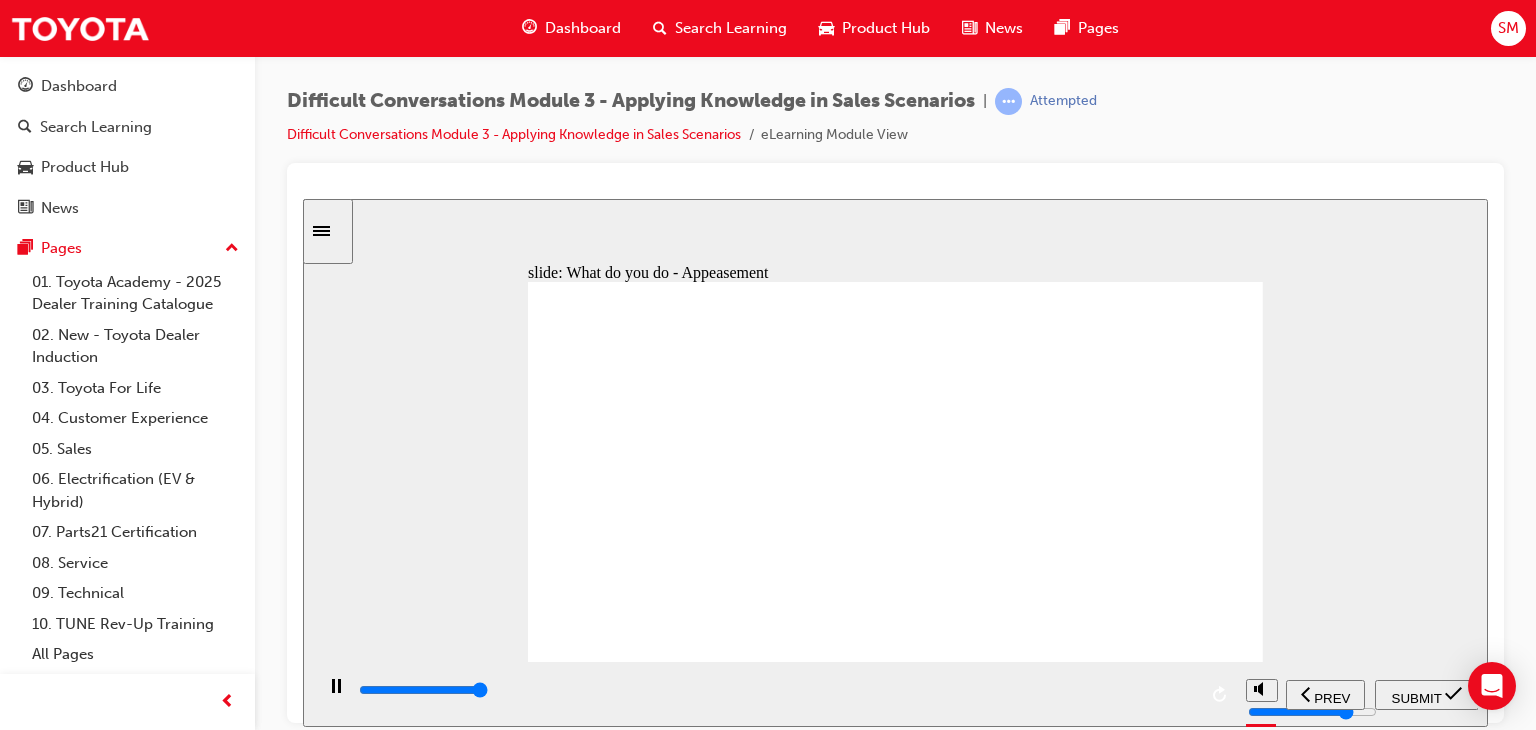 type on "9700" 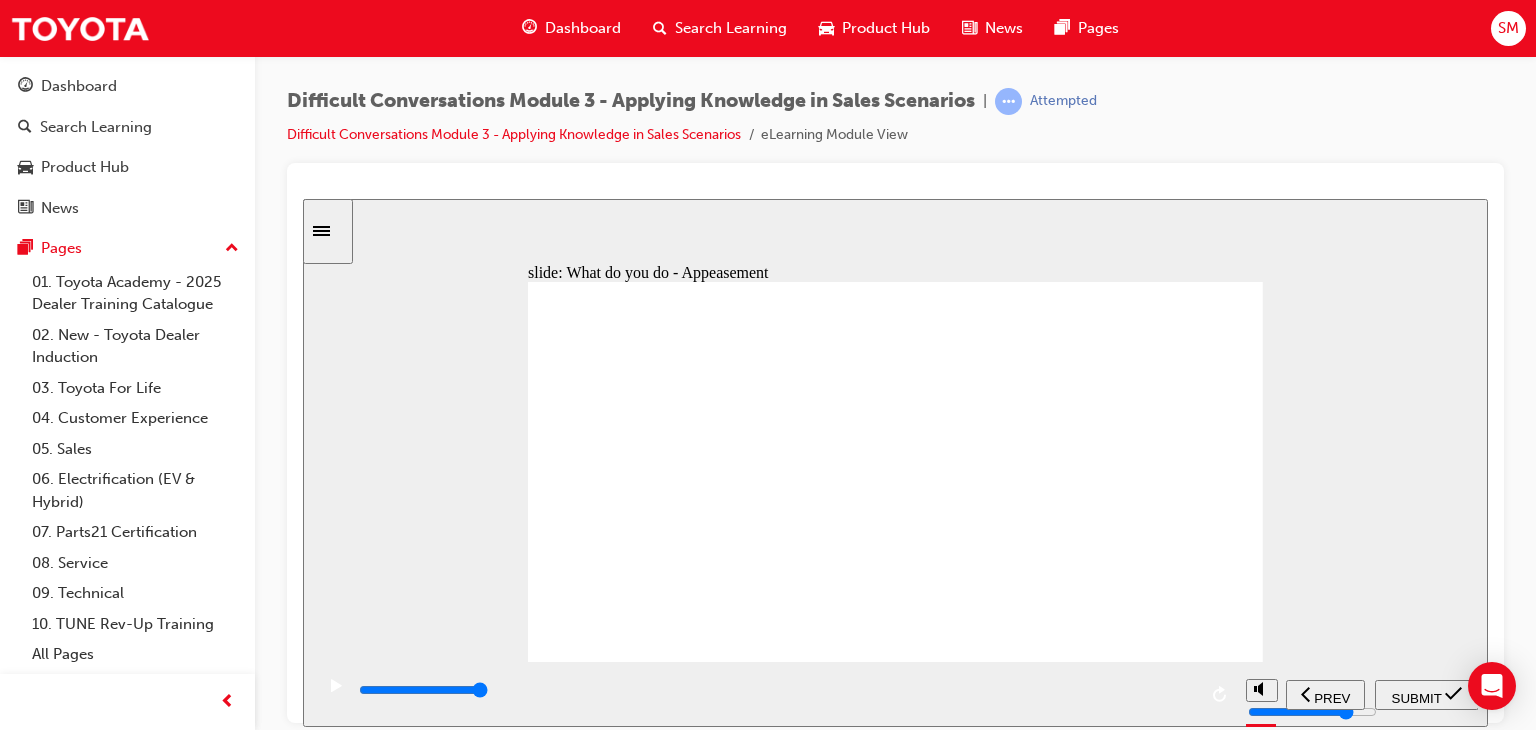 click 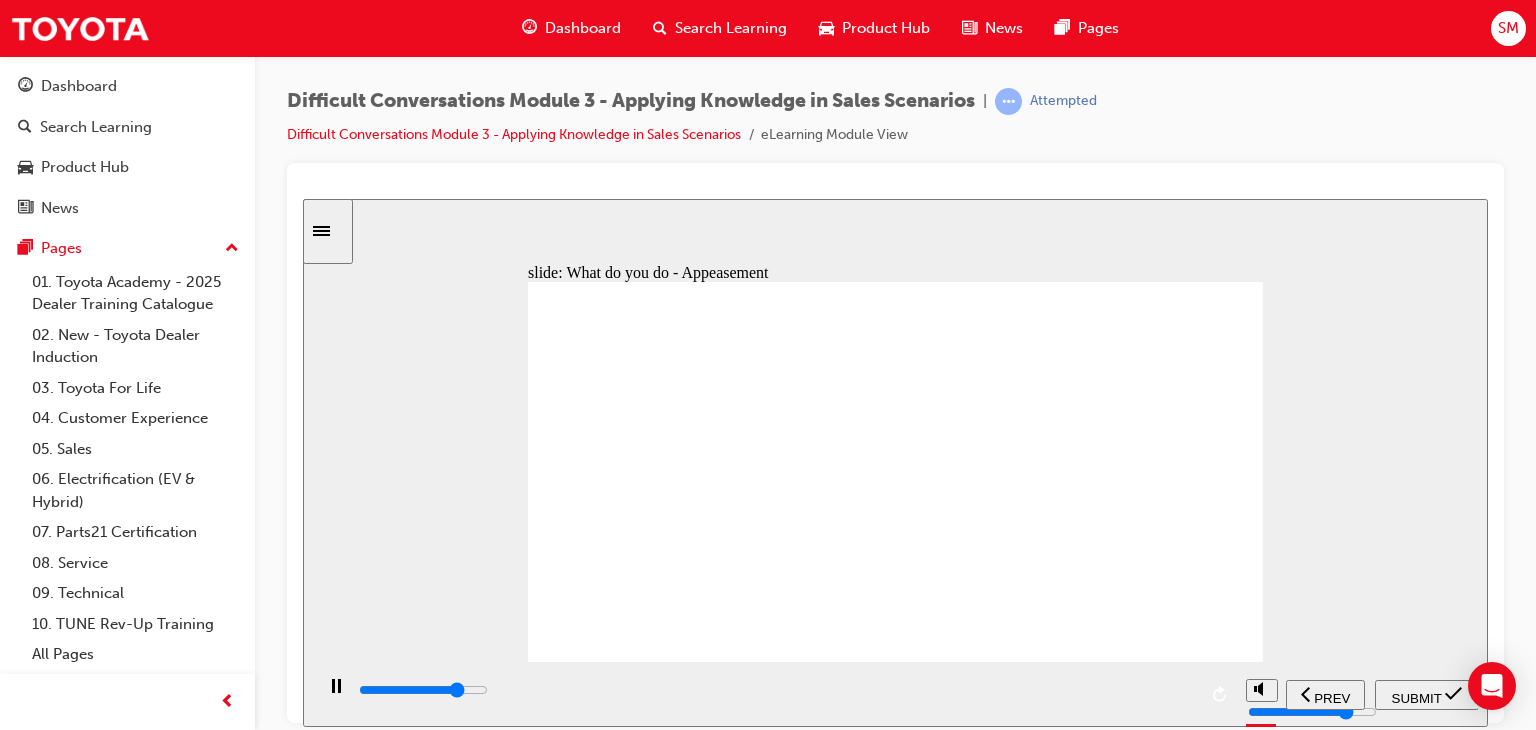 click 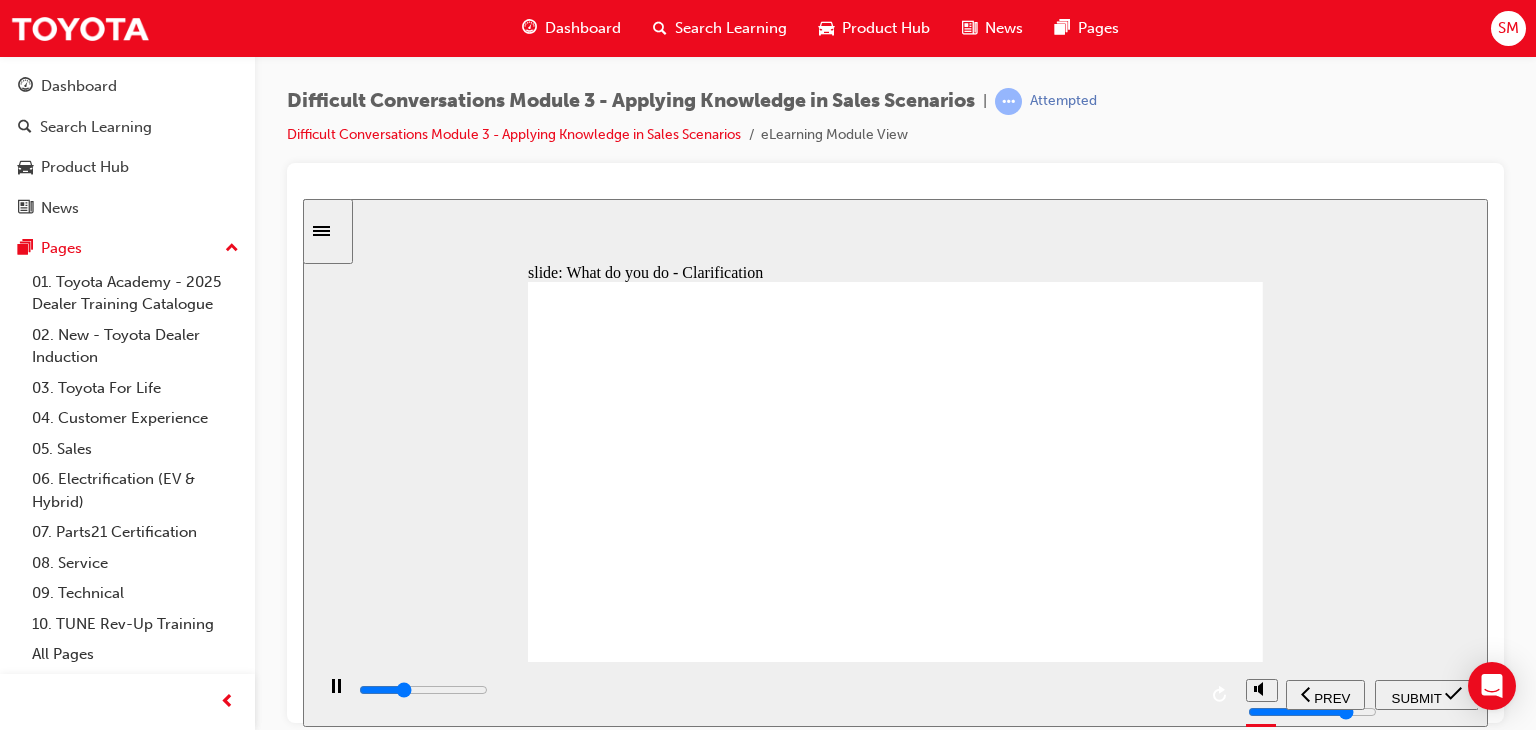 click 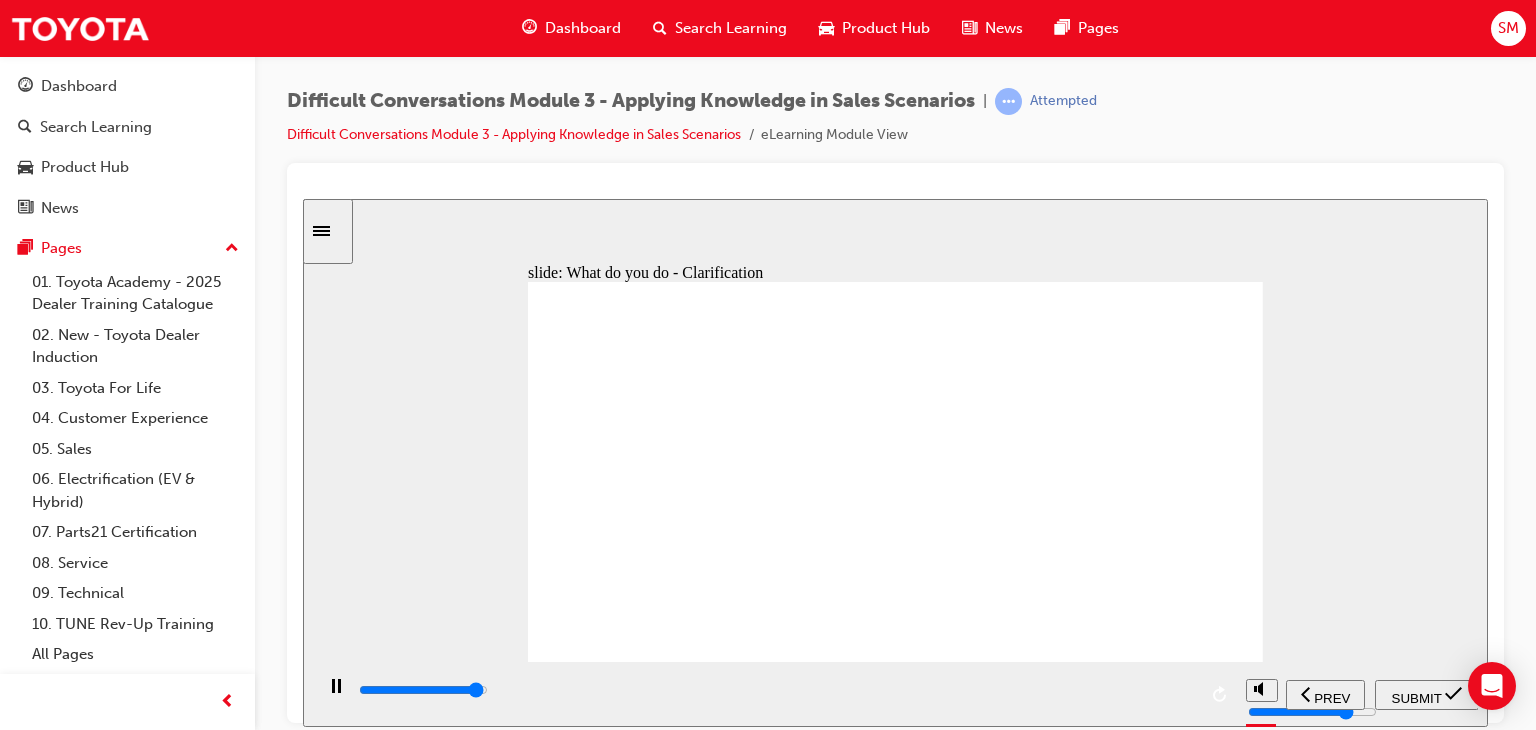 click 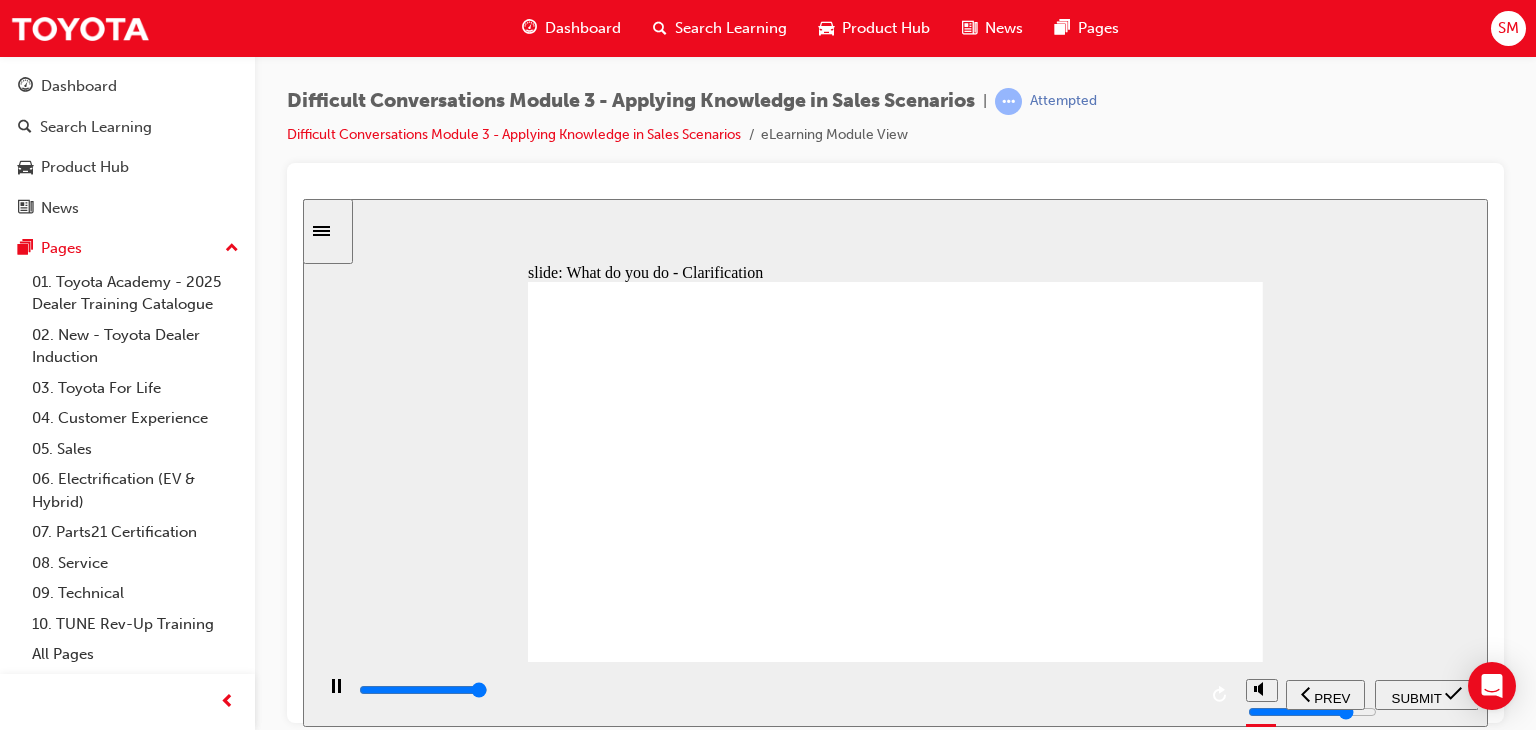 type on "10000" 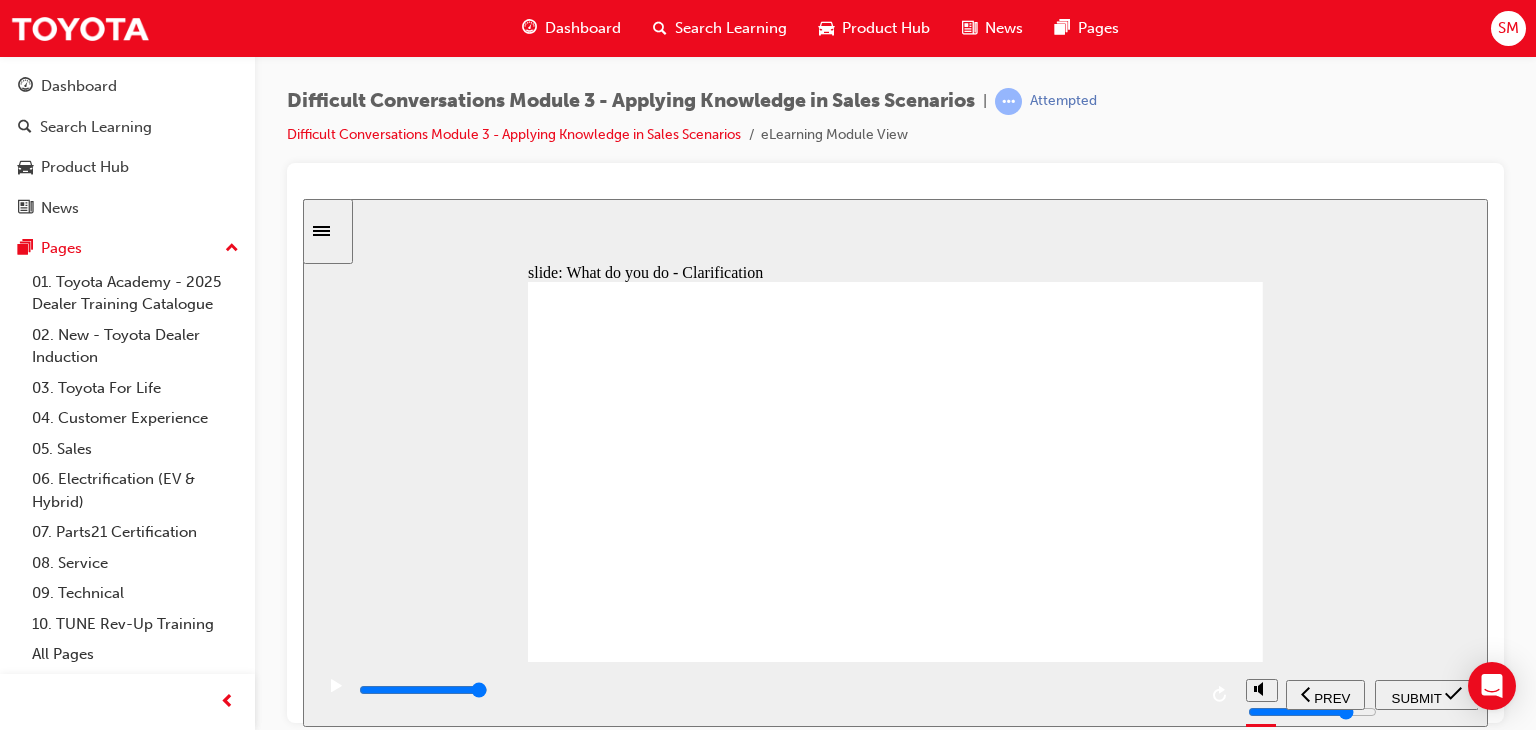 click 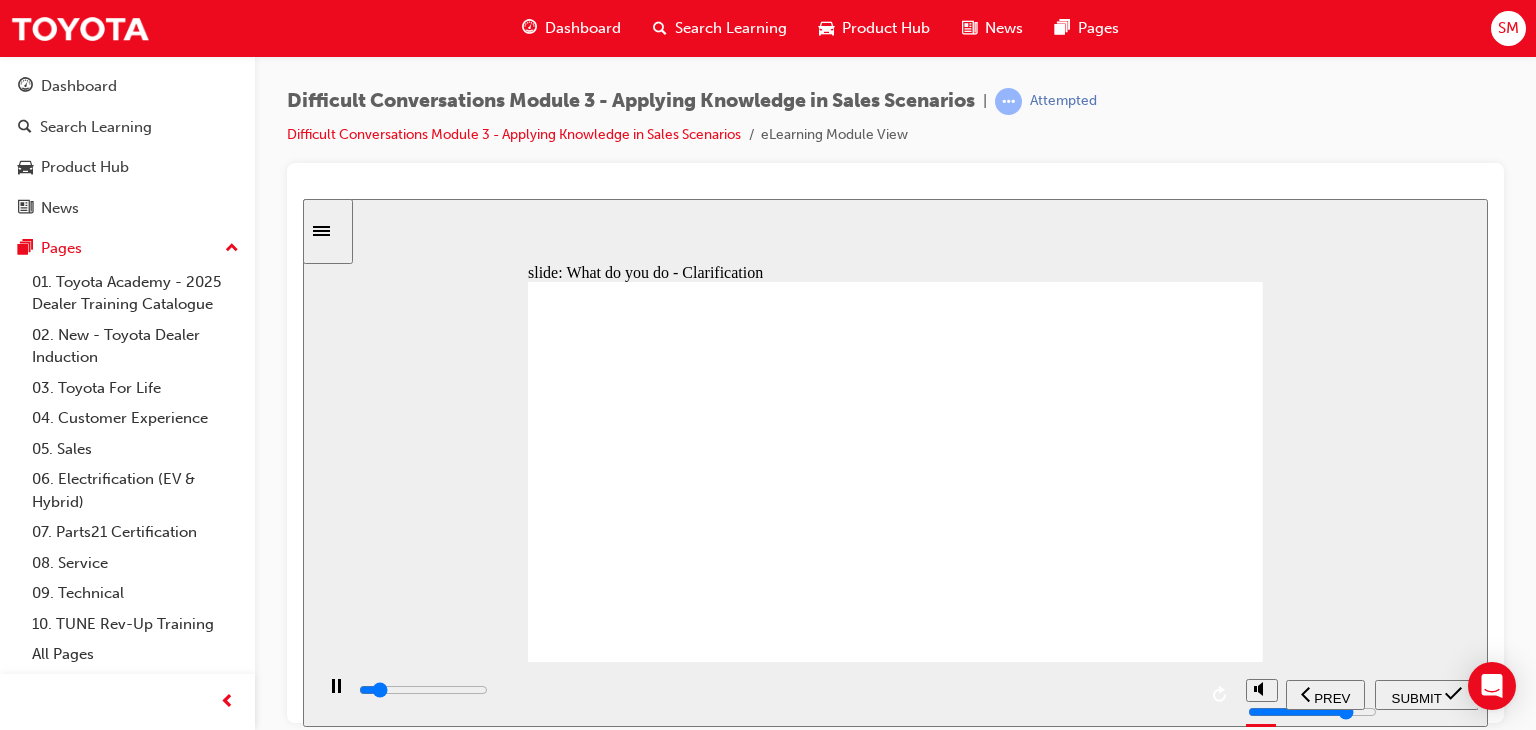 drag, startPoint x: 1418, startPoint y: 694, endPoint x: 1340, endPoint y: 584, distance: 134.84807 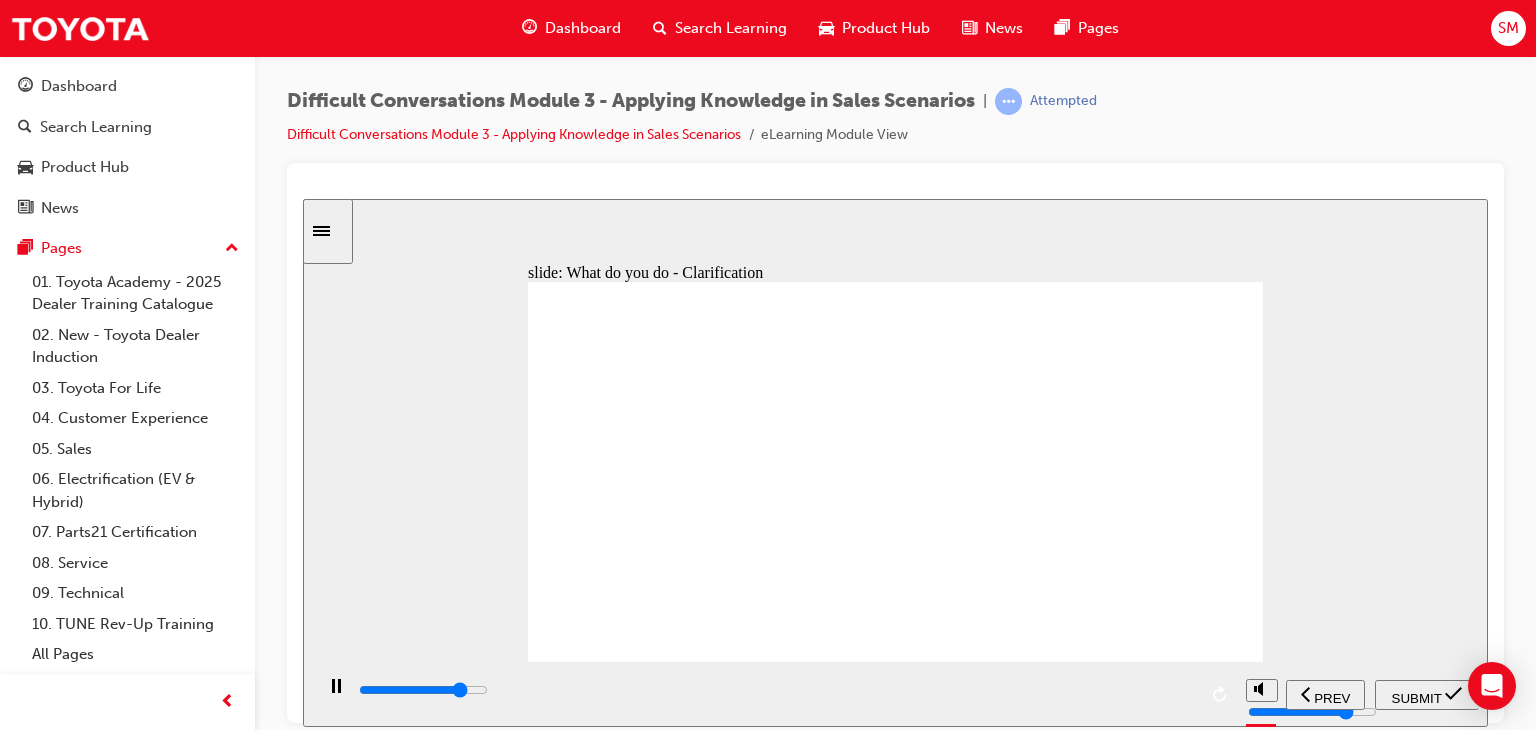click 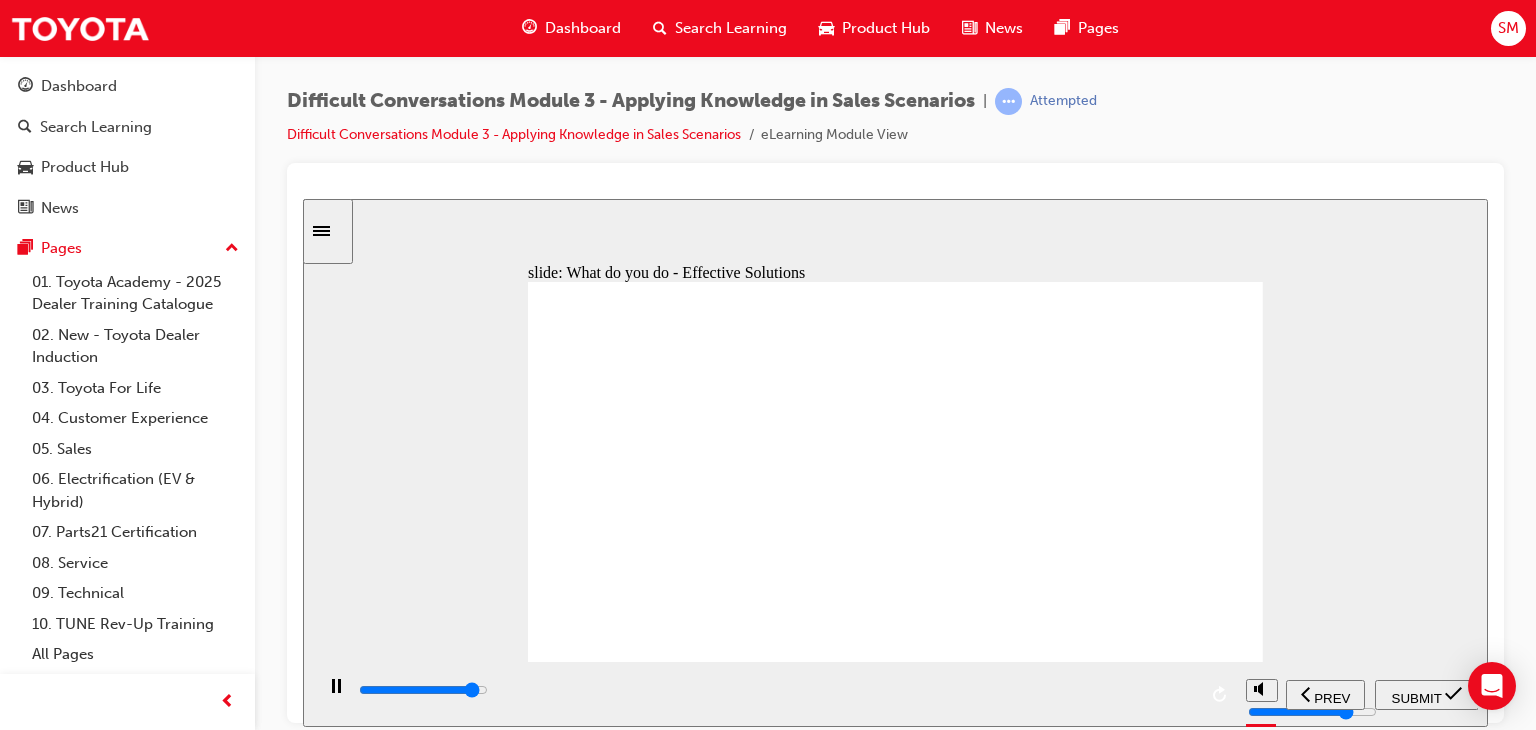 click 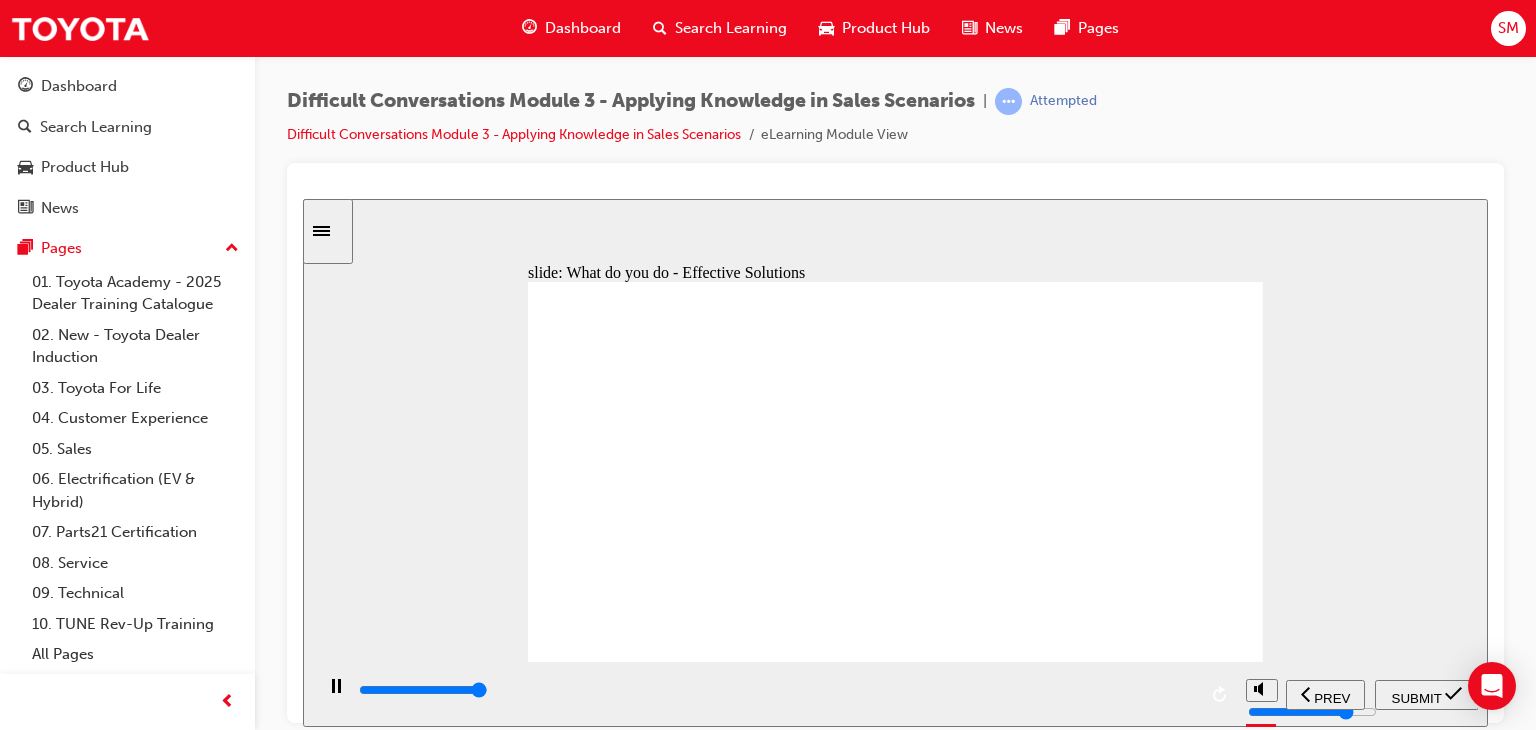 type on "9100" 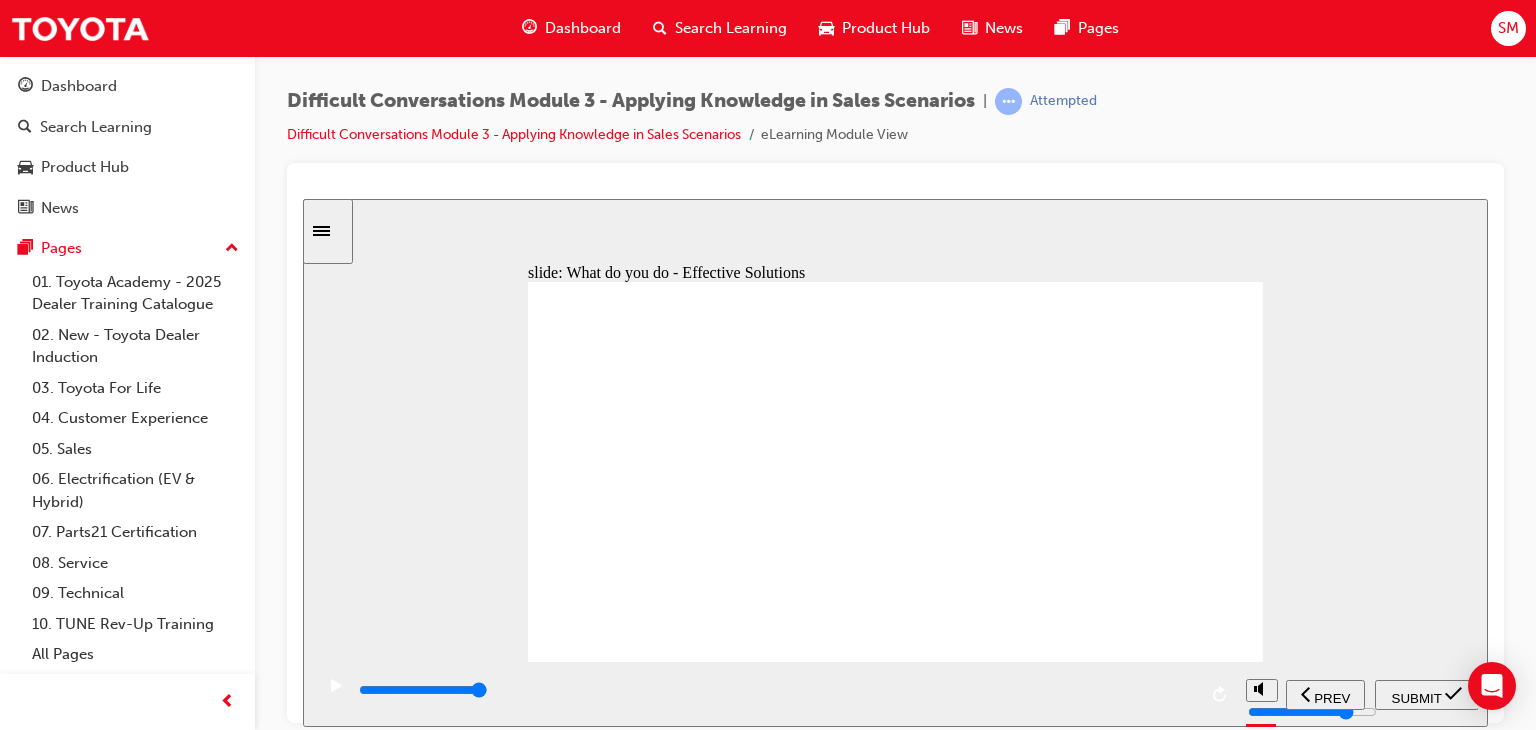 click 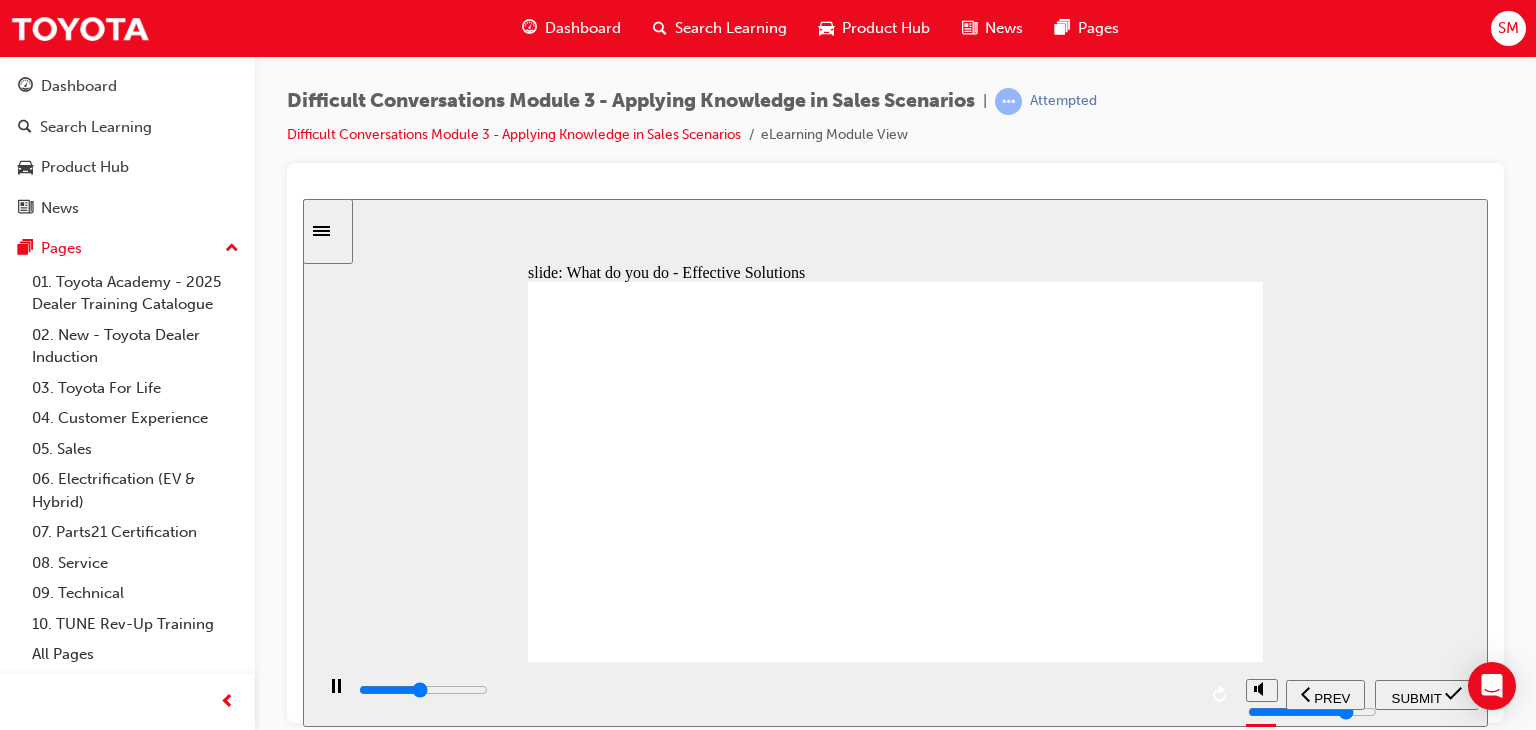 click 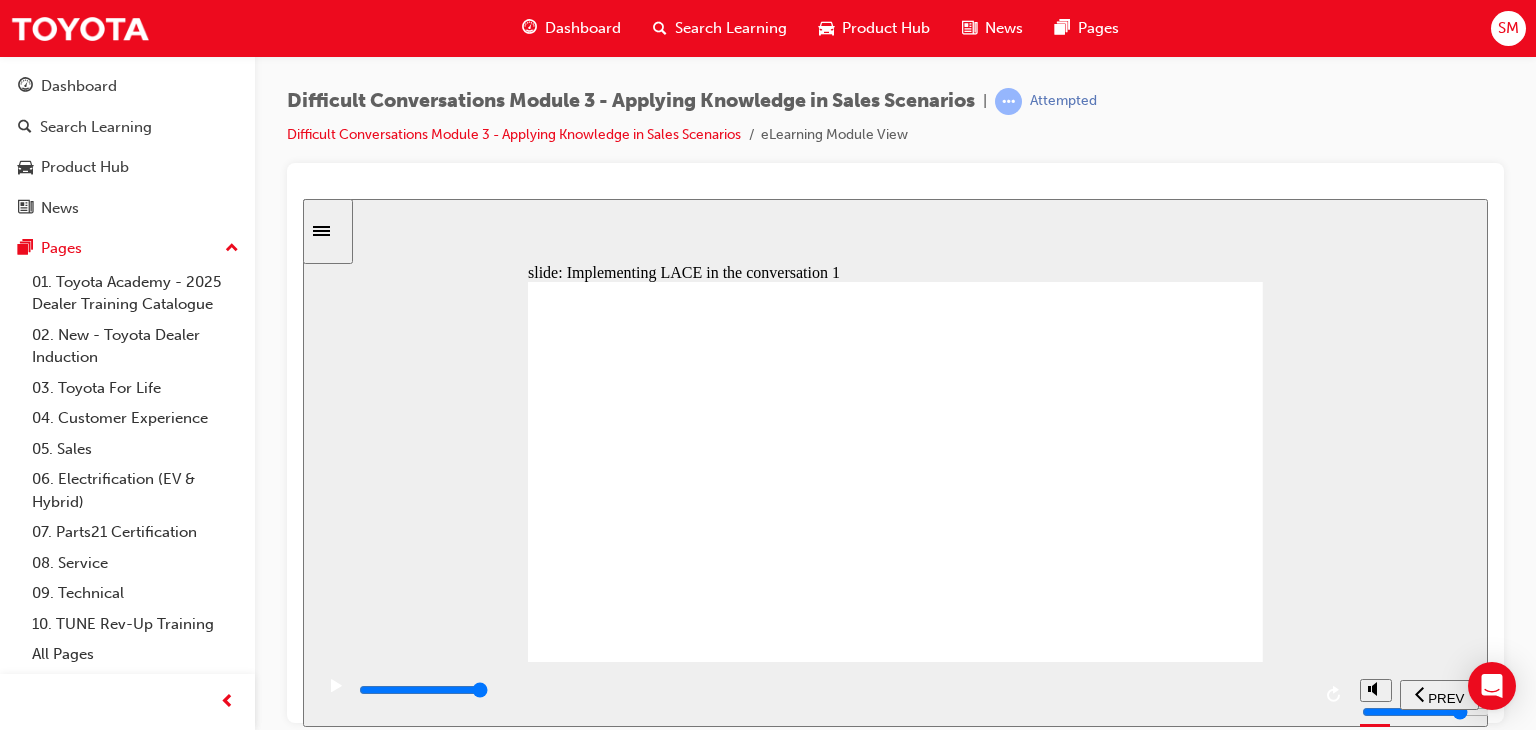 click 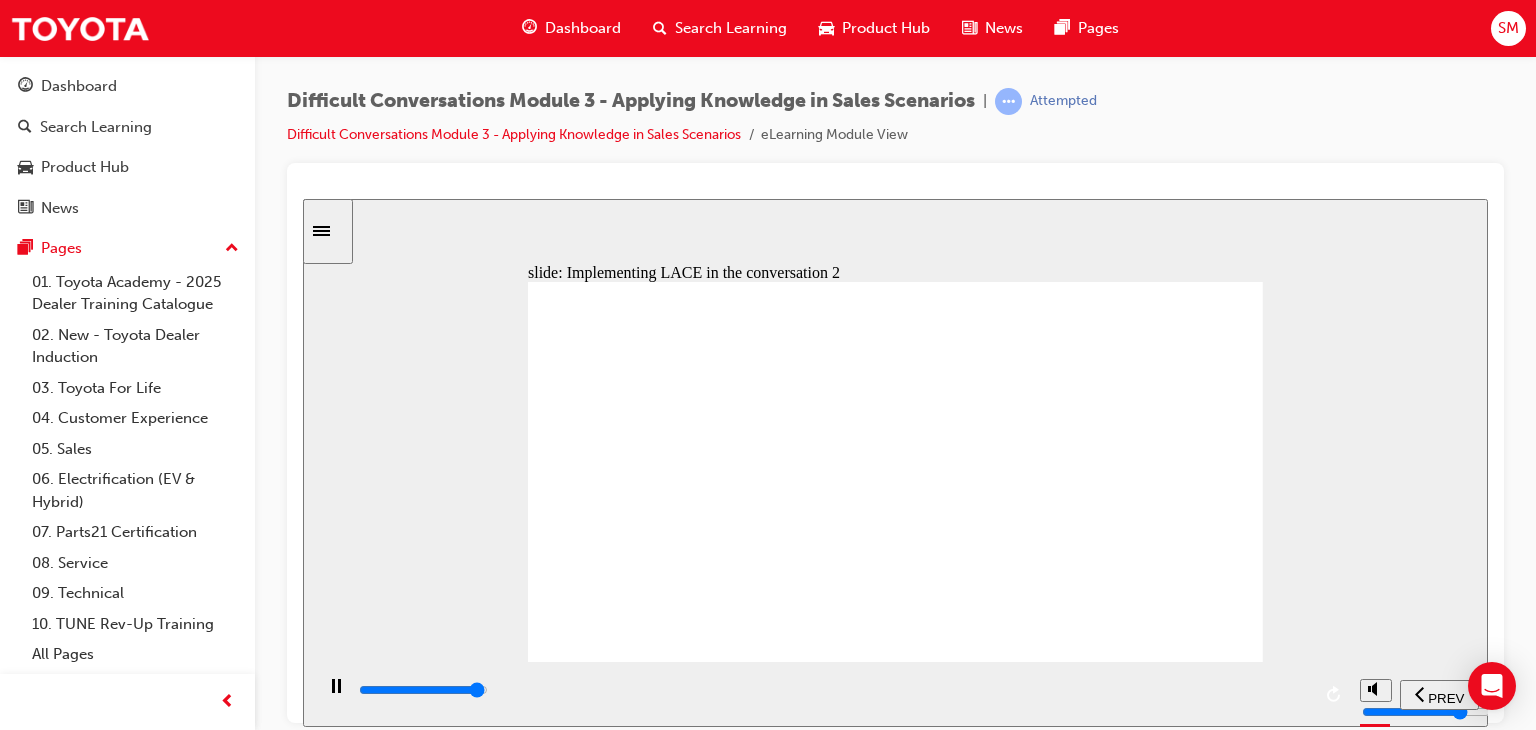 click 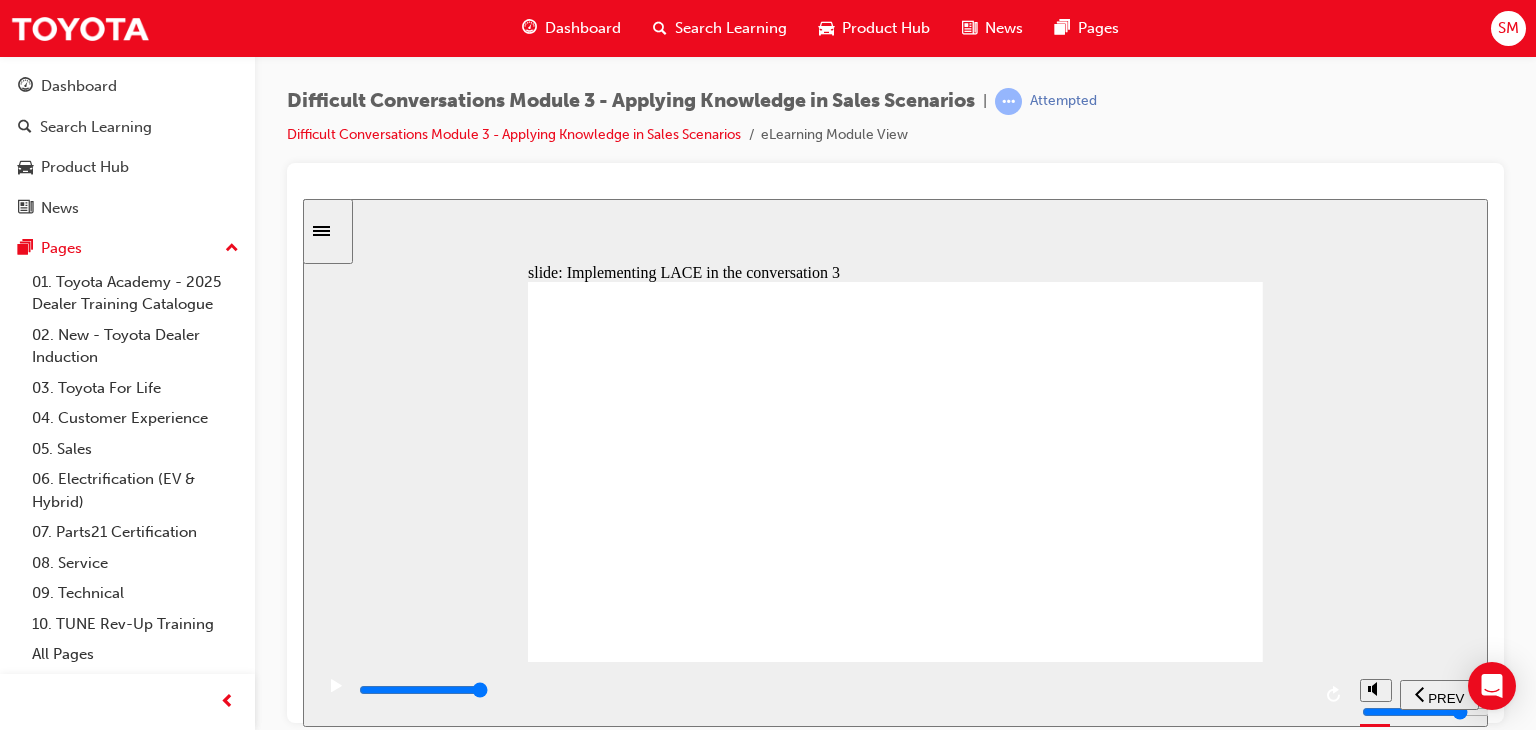 click 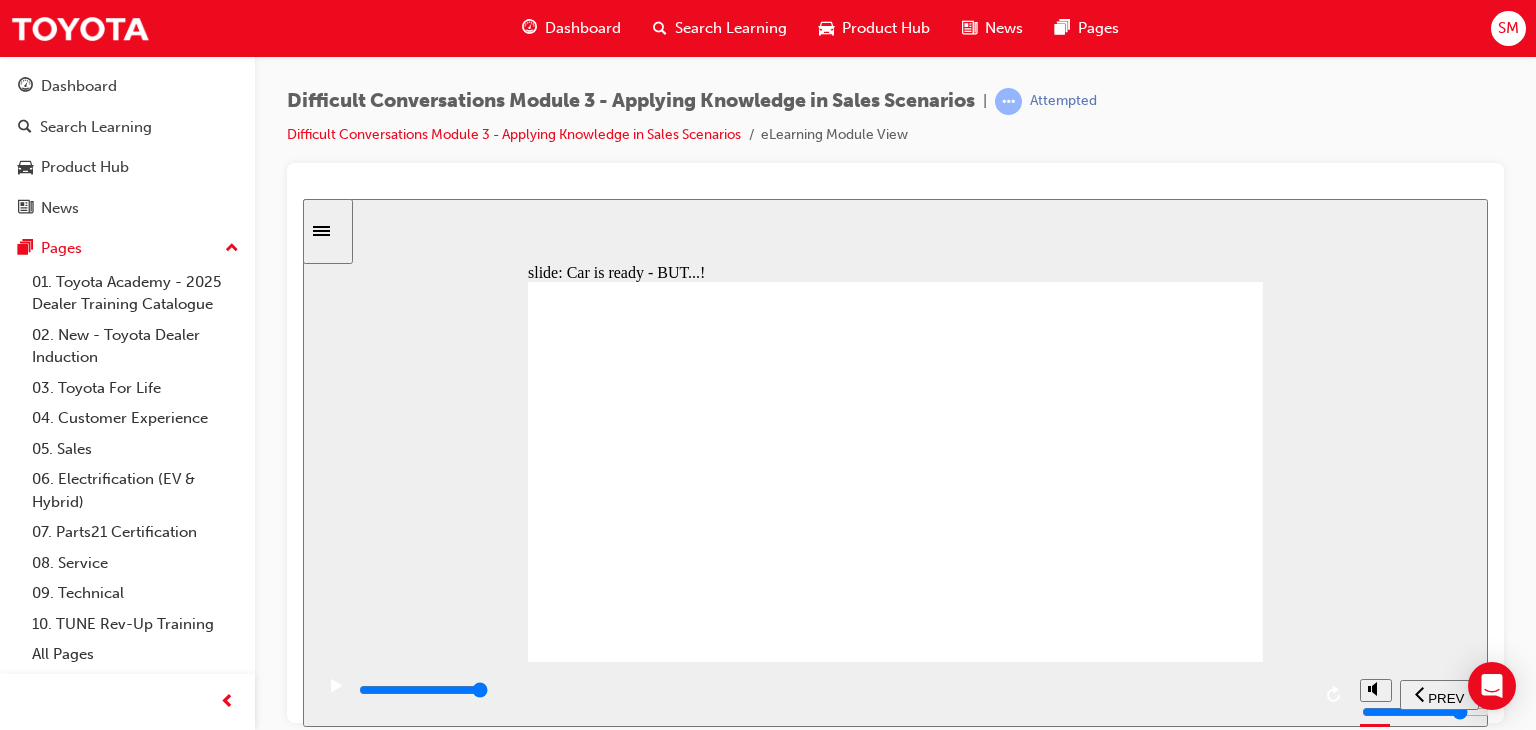 click 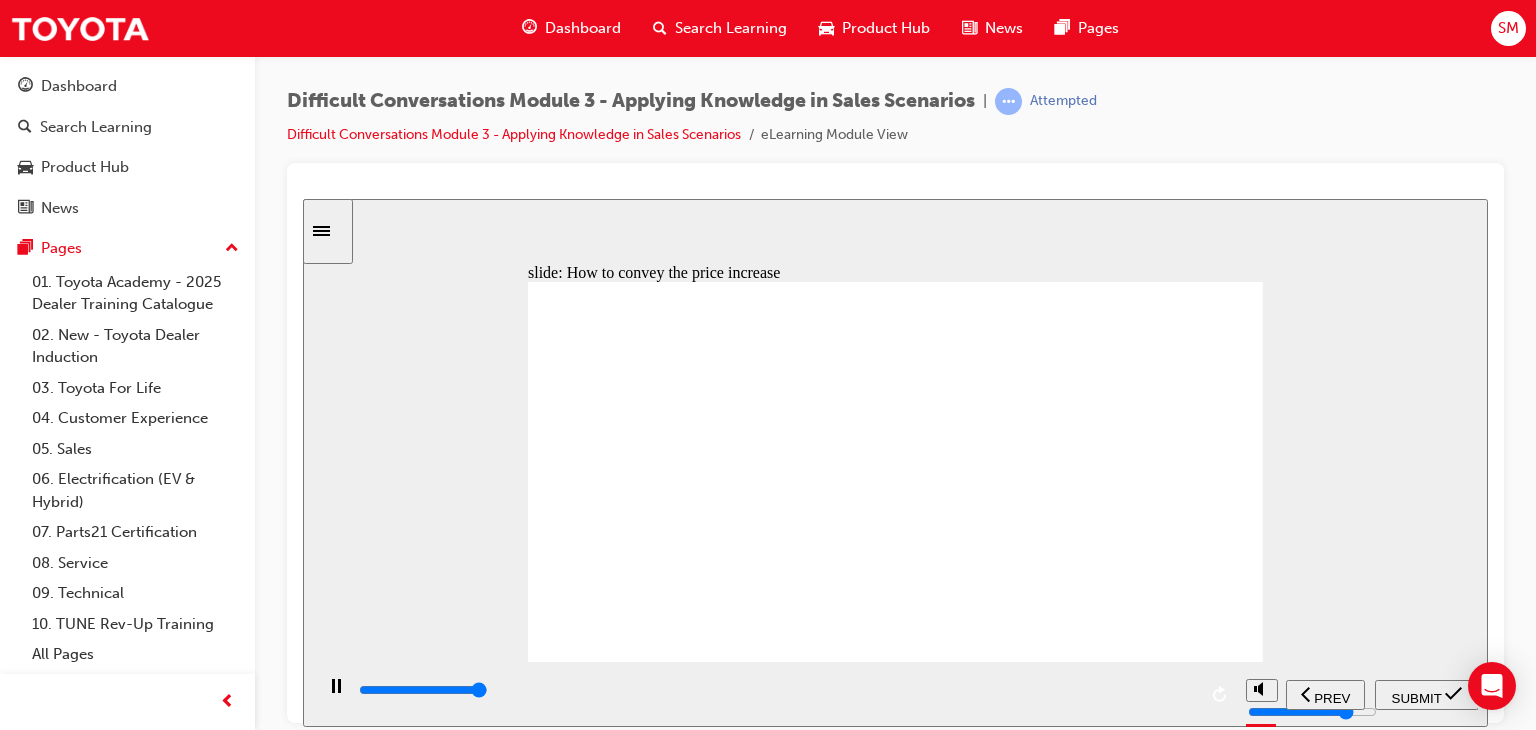 type on "9100" 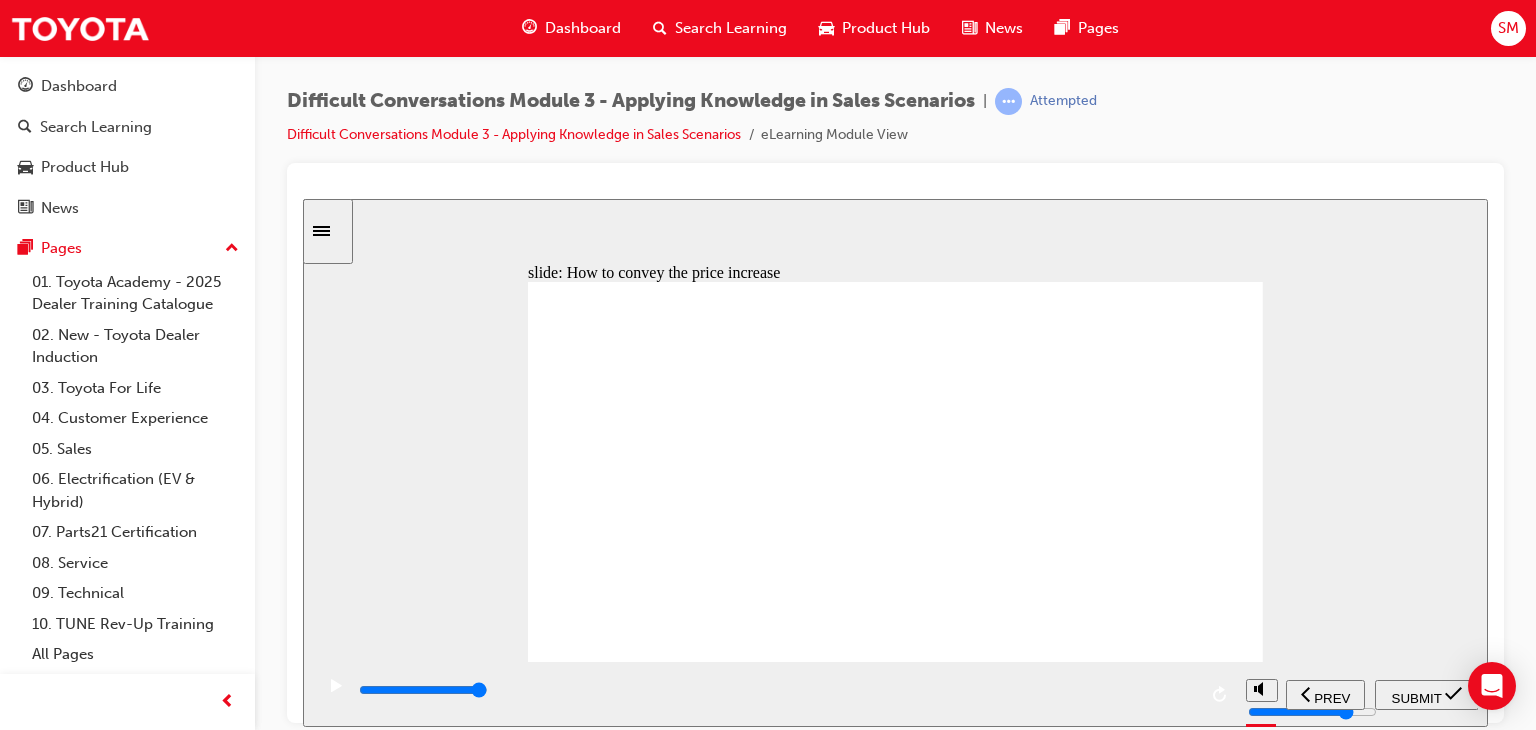click 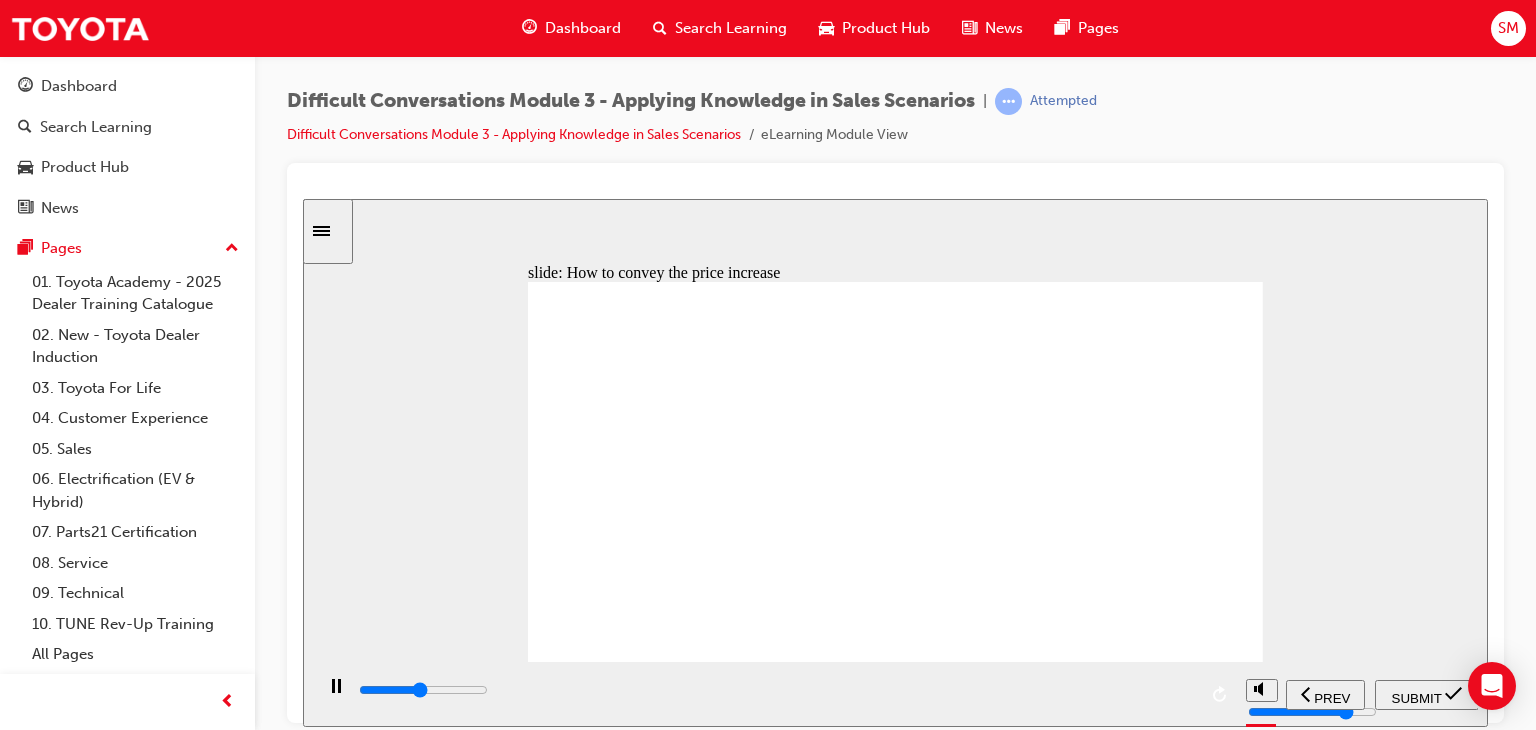 click 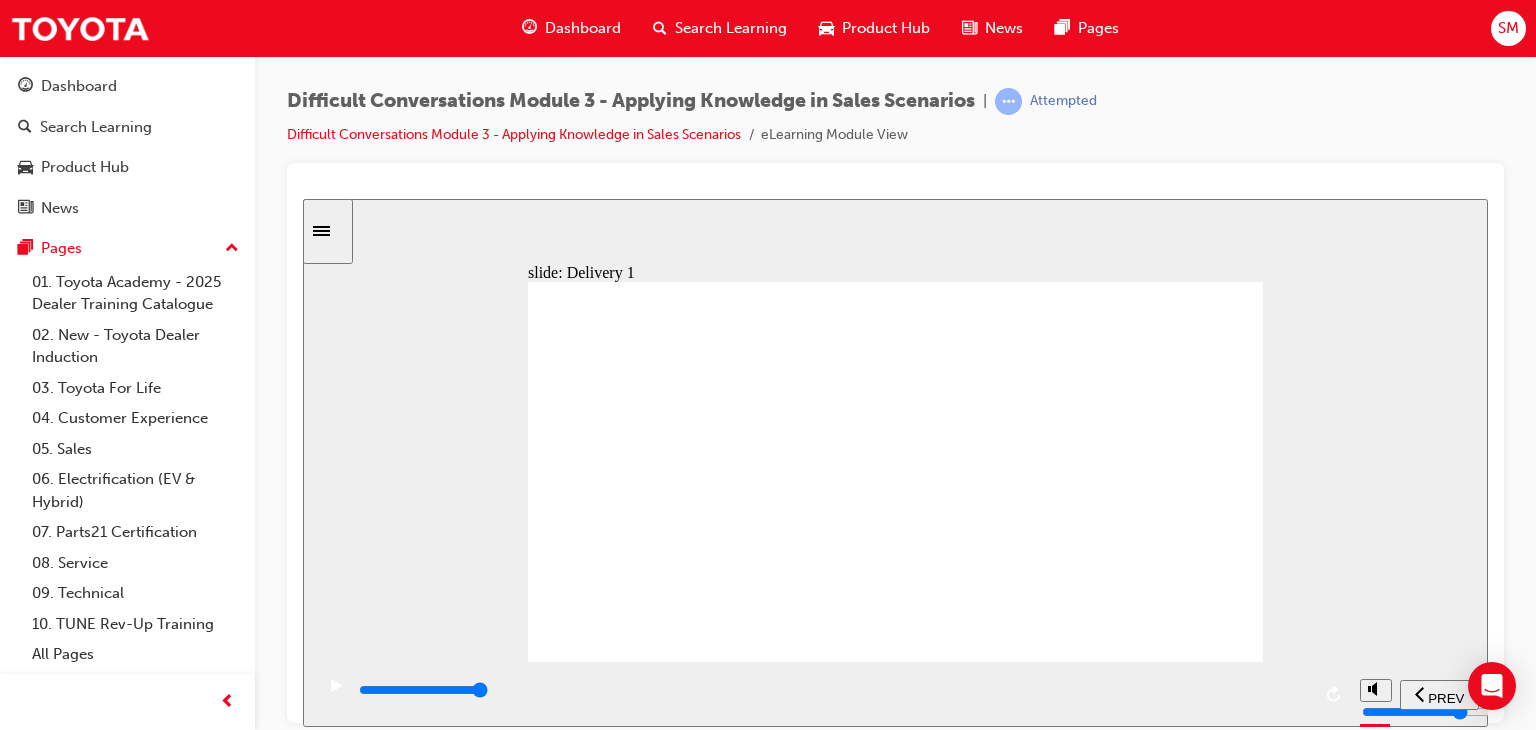 click 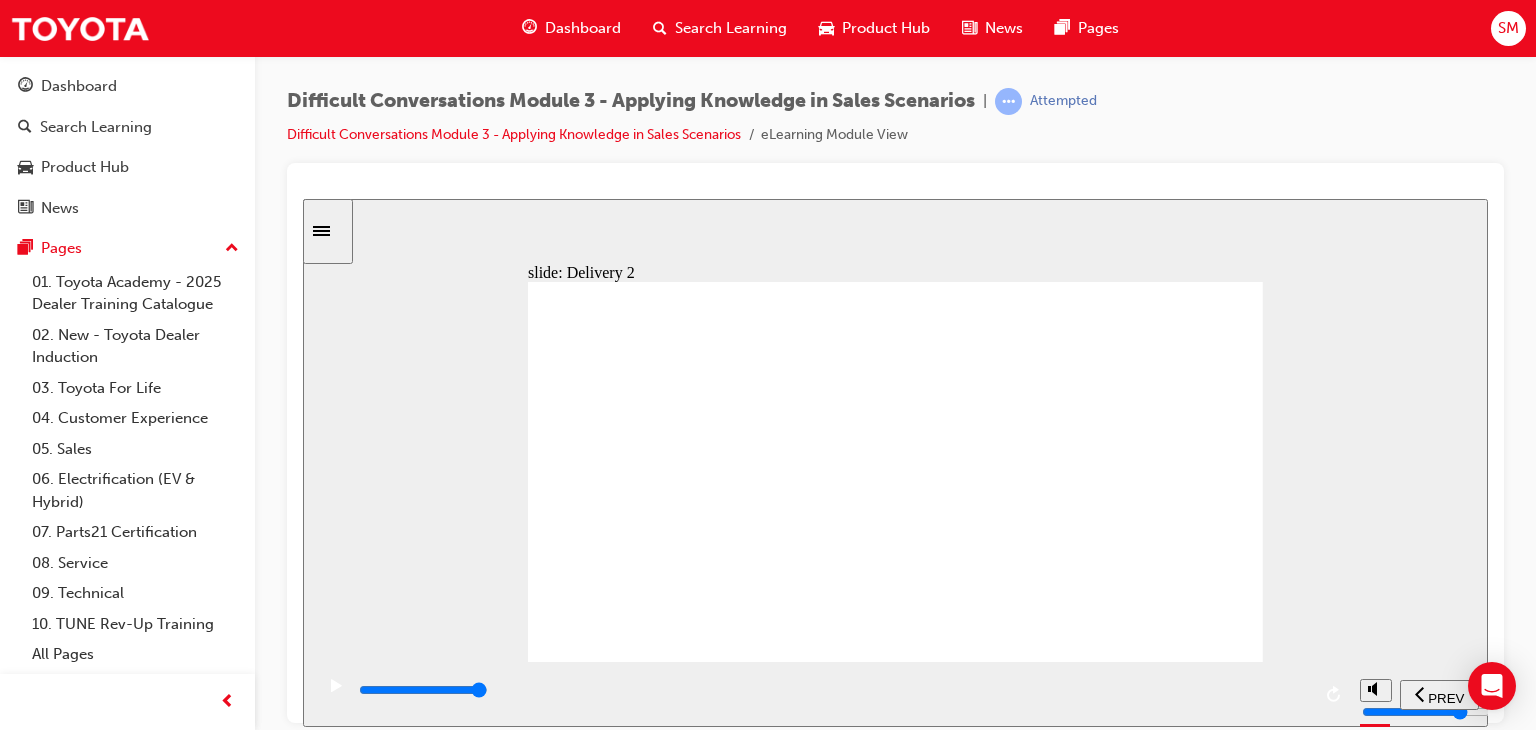 click 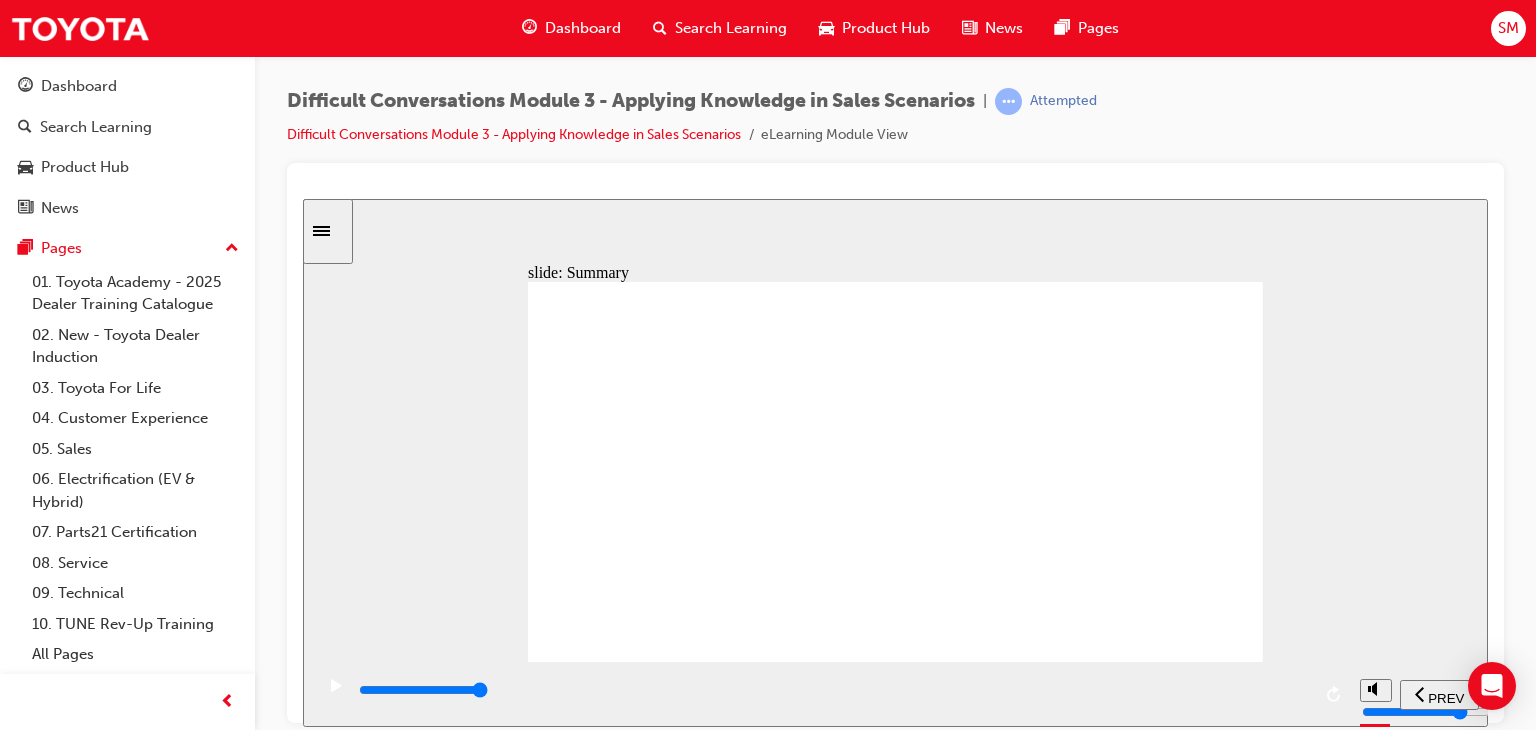 click 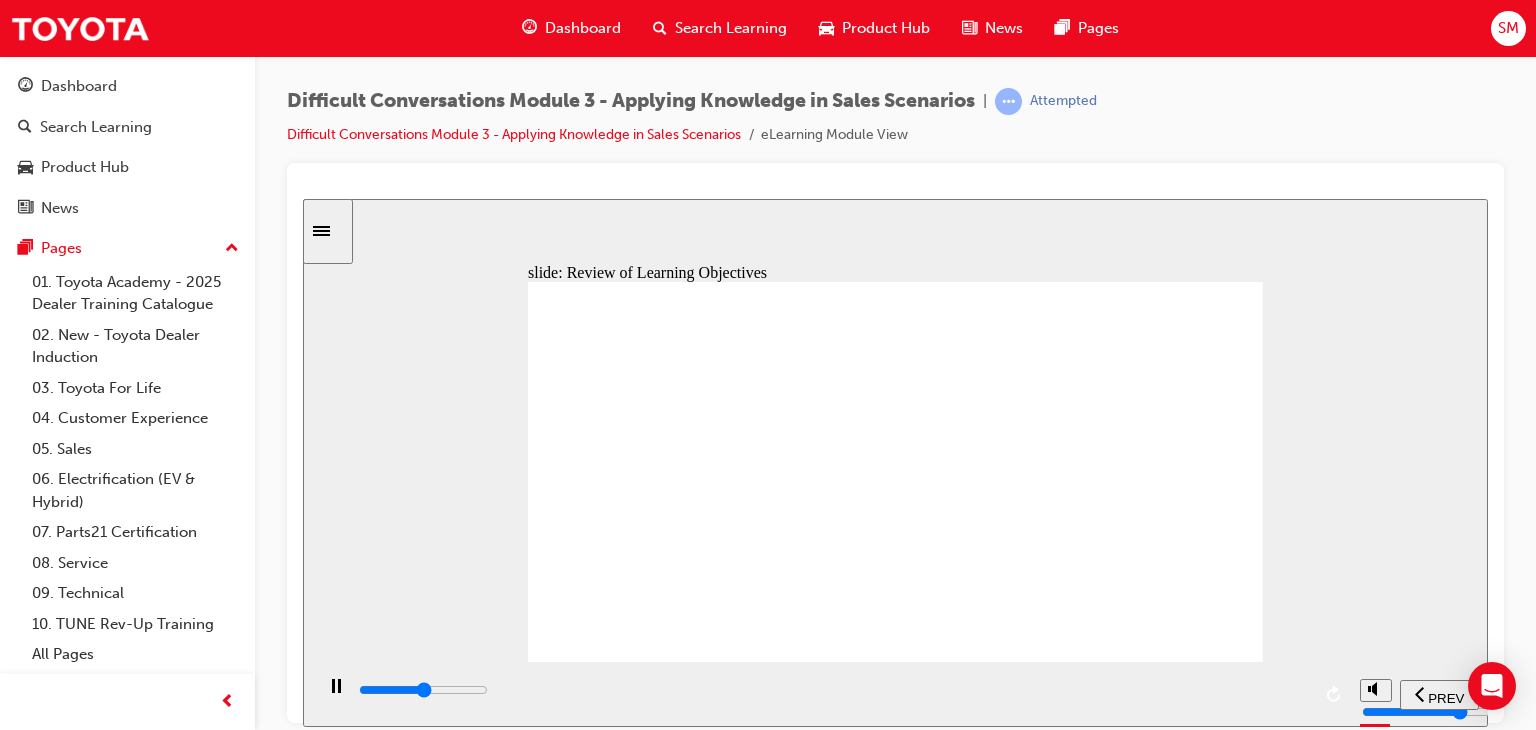 click at bounding box center (895, 1333) 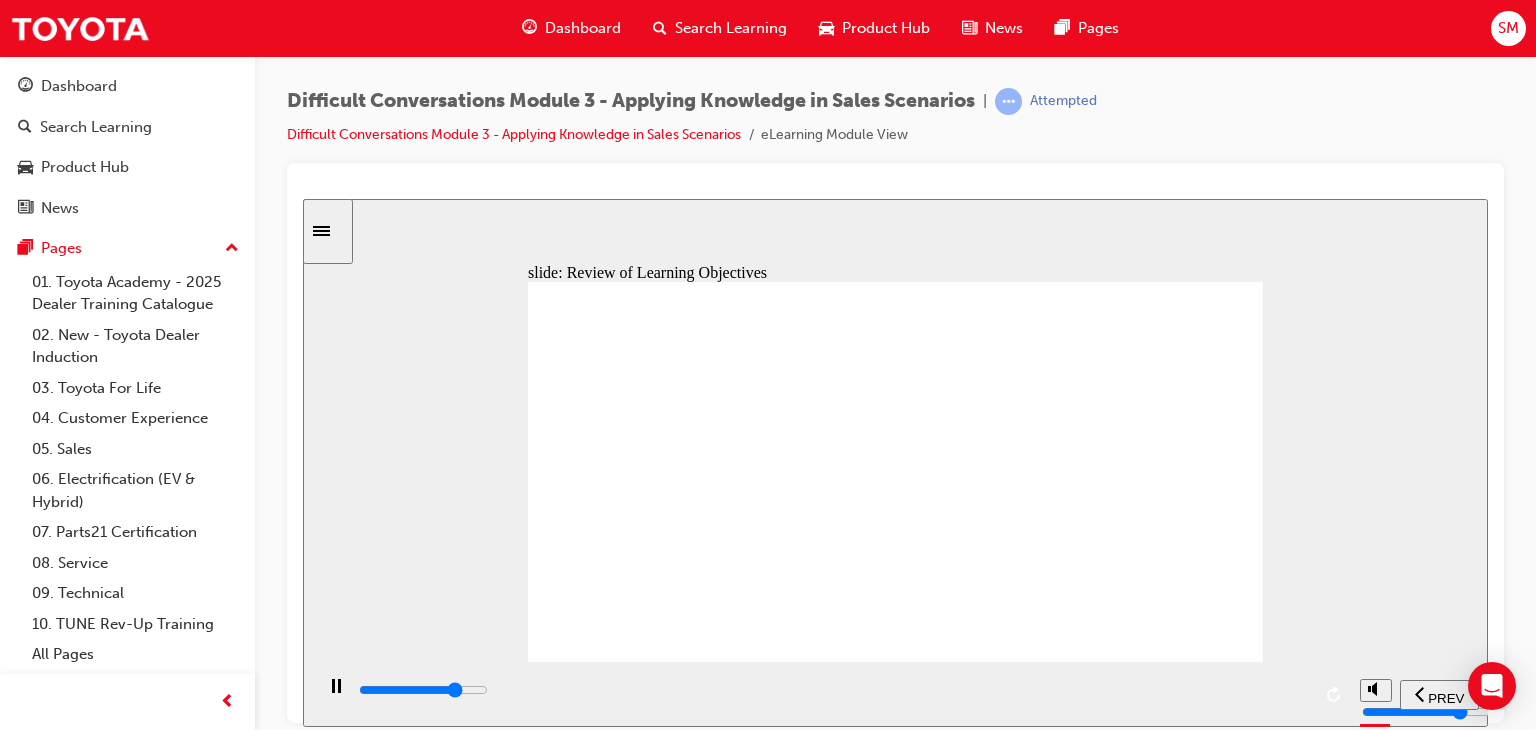 click at bounding box center (895, 1333) 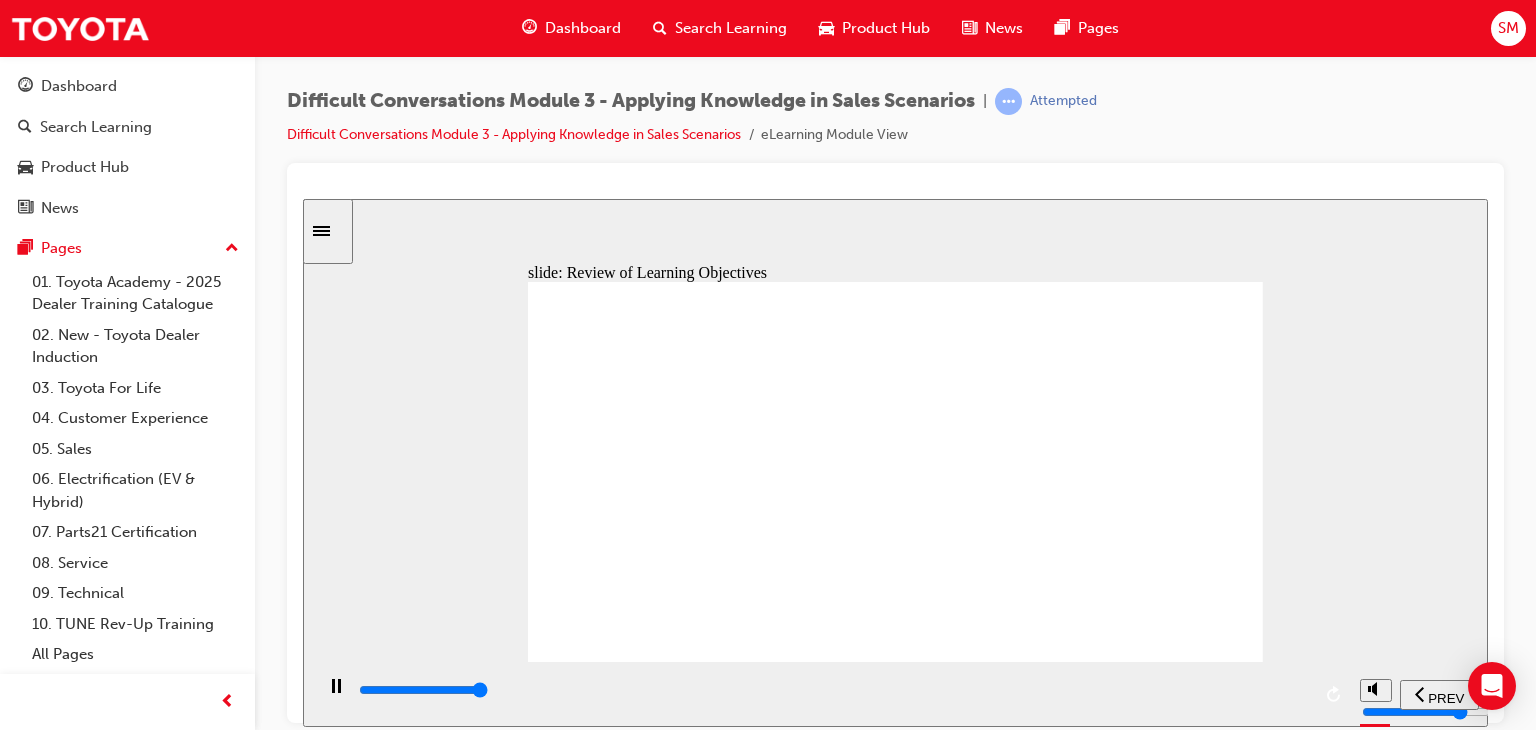 type on "13000" 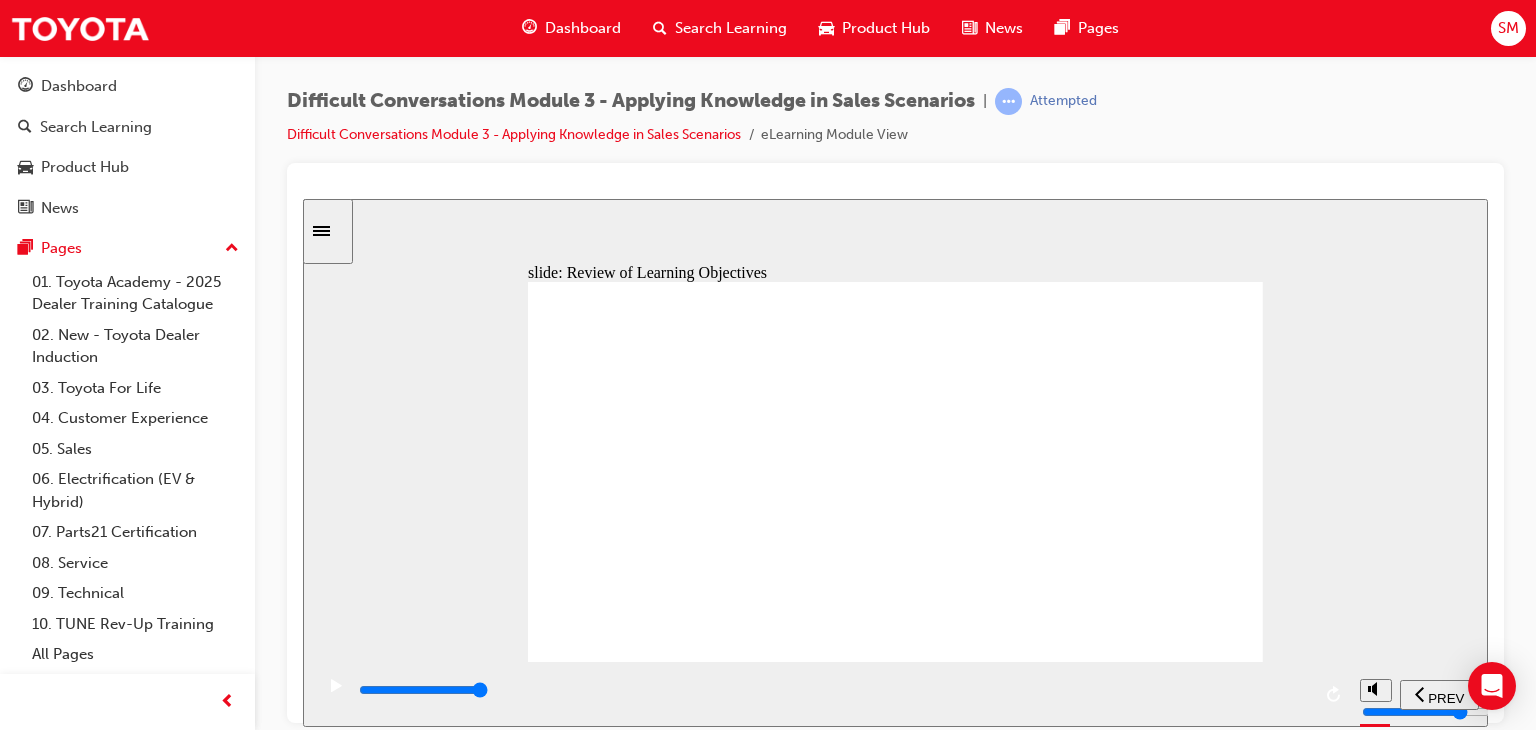 click 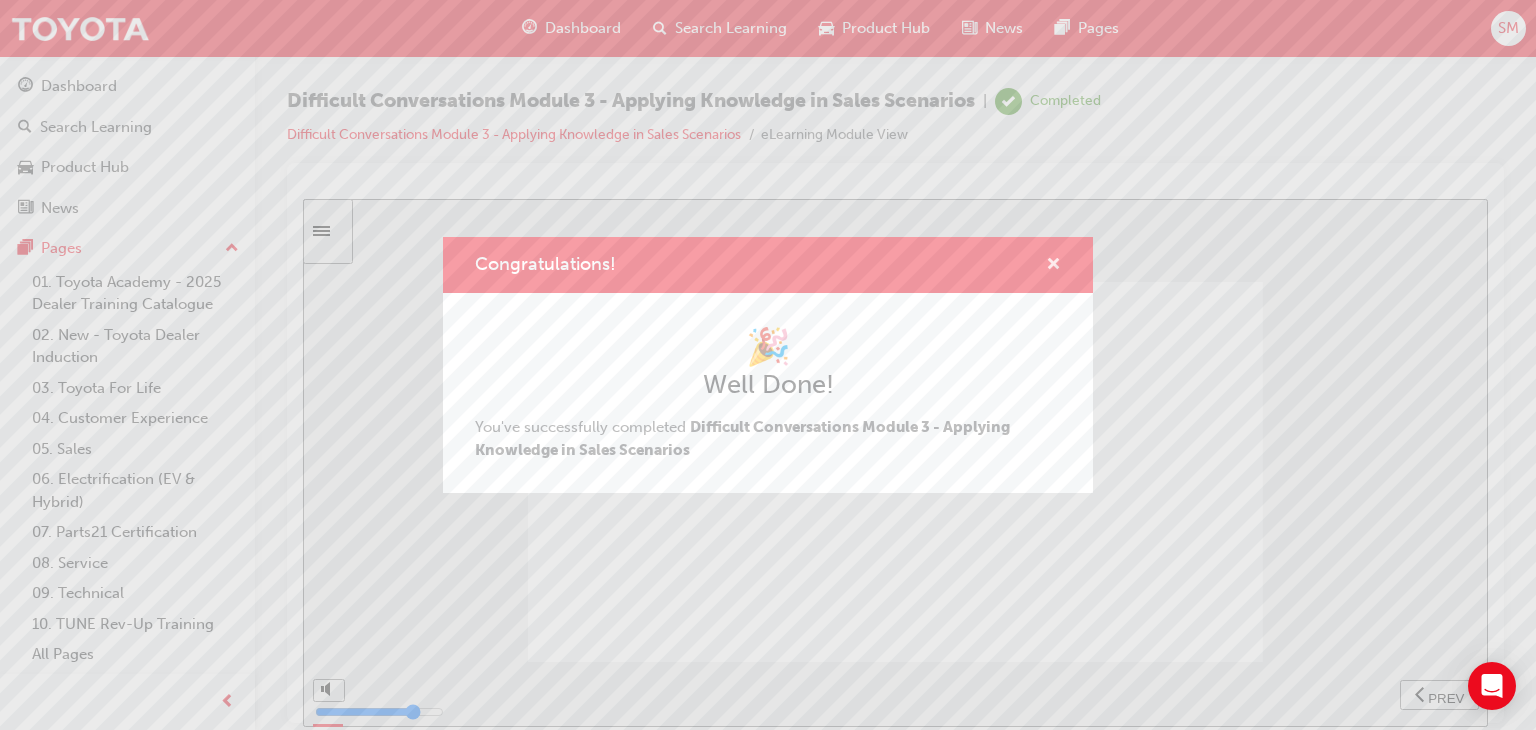 click at bounding box center (1053, 266) 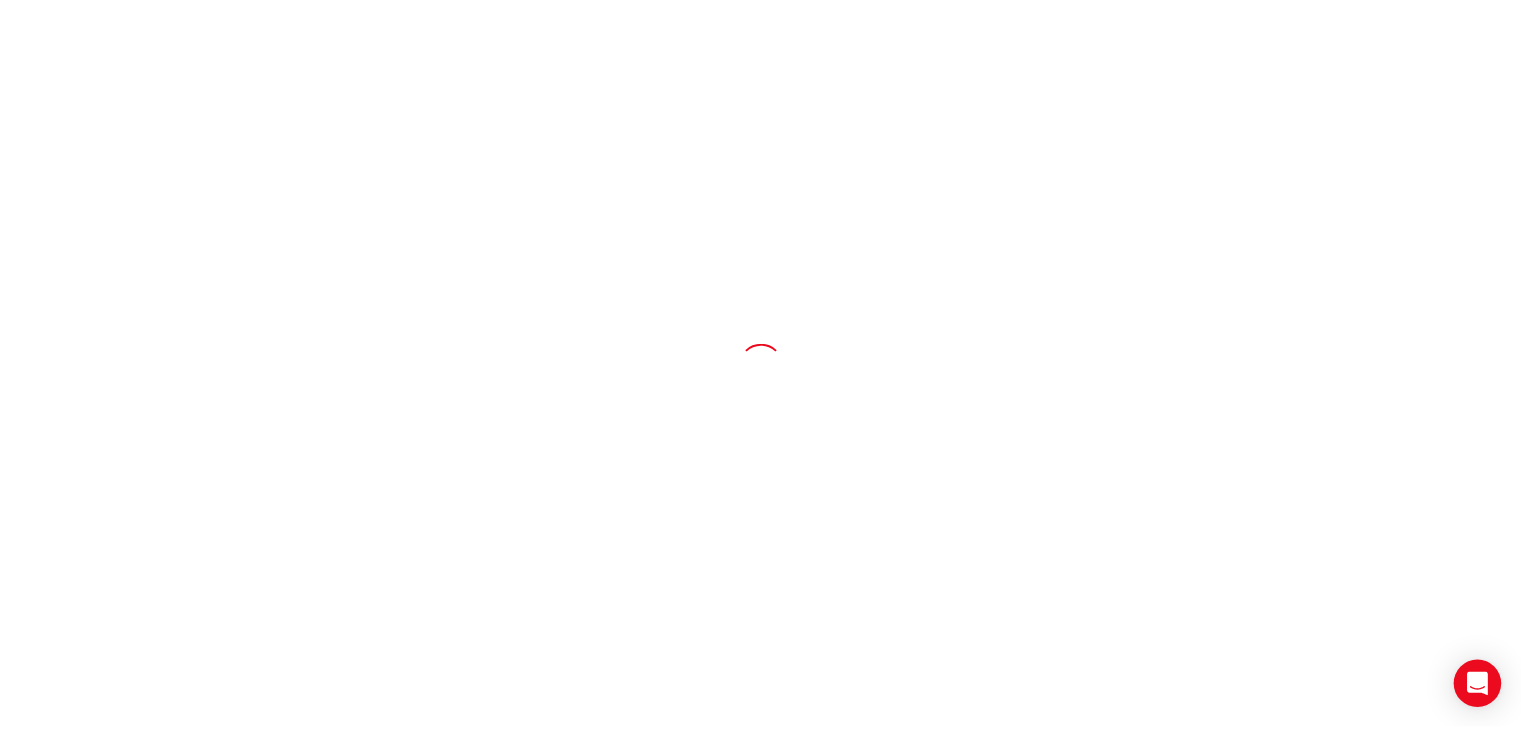 scroll, scrollTop: 0, scrollLeft: 0, axis: both 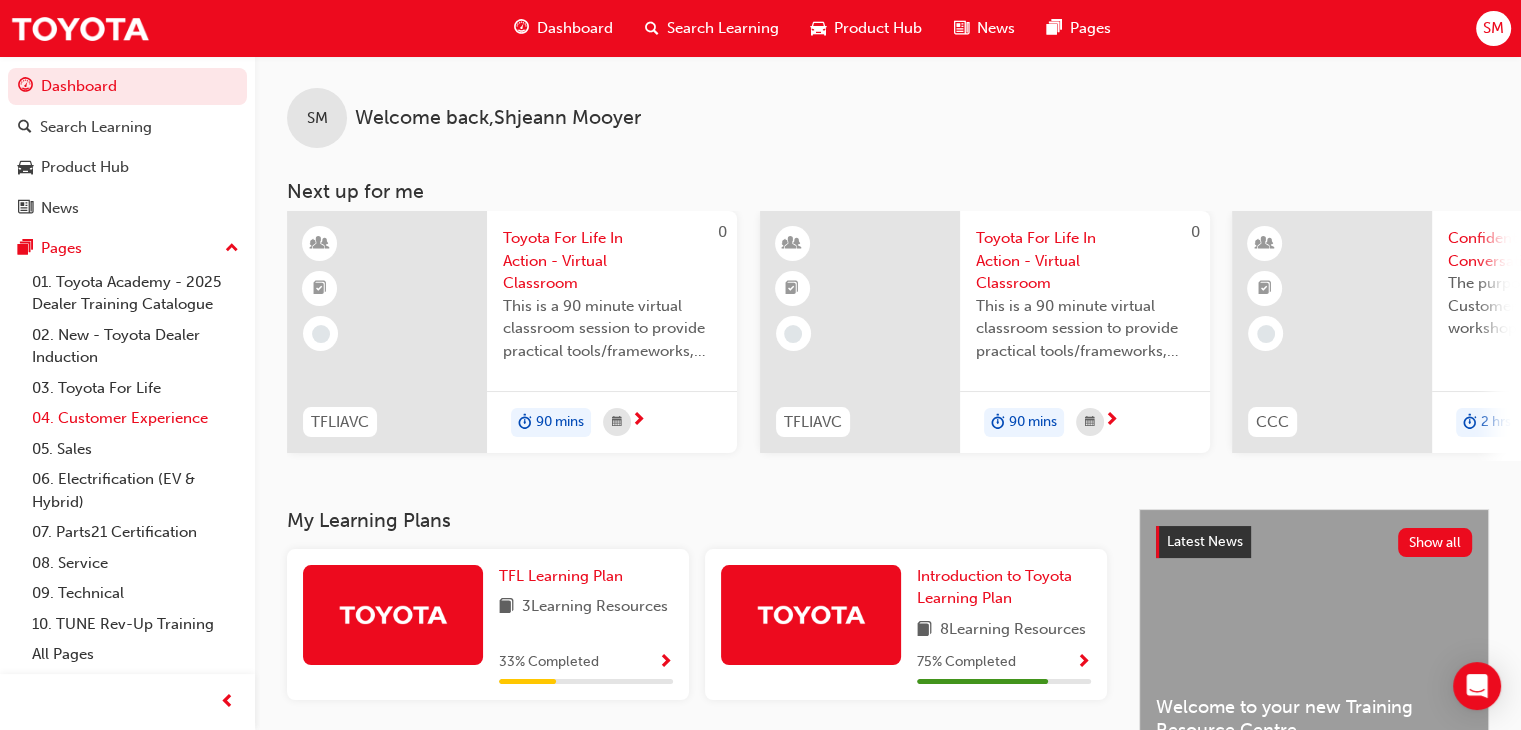 click on "04. Customer Experience" at bounding box center [135, 418] 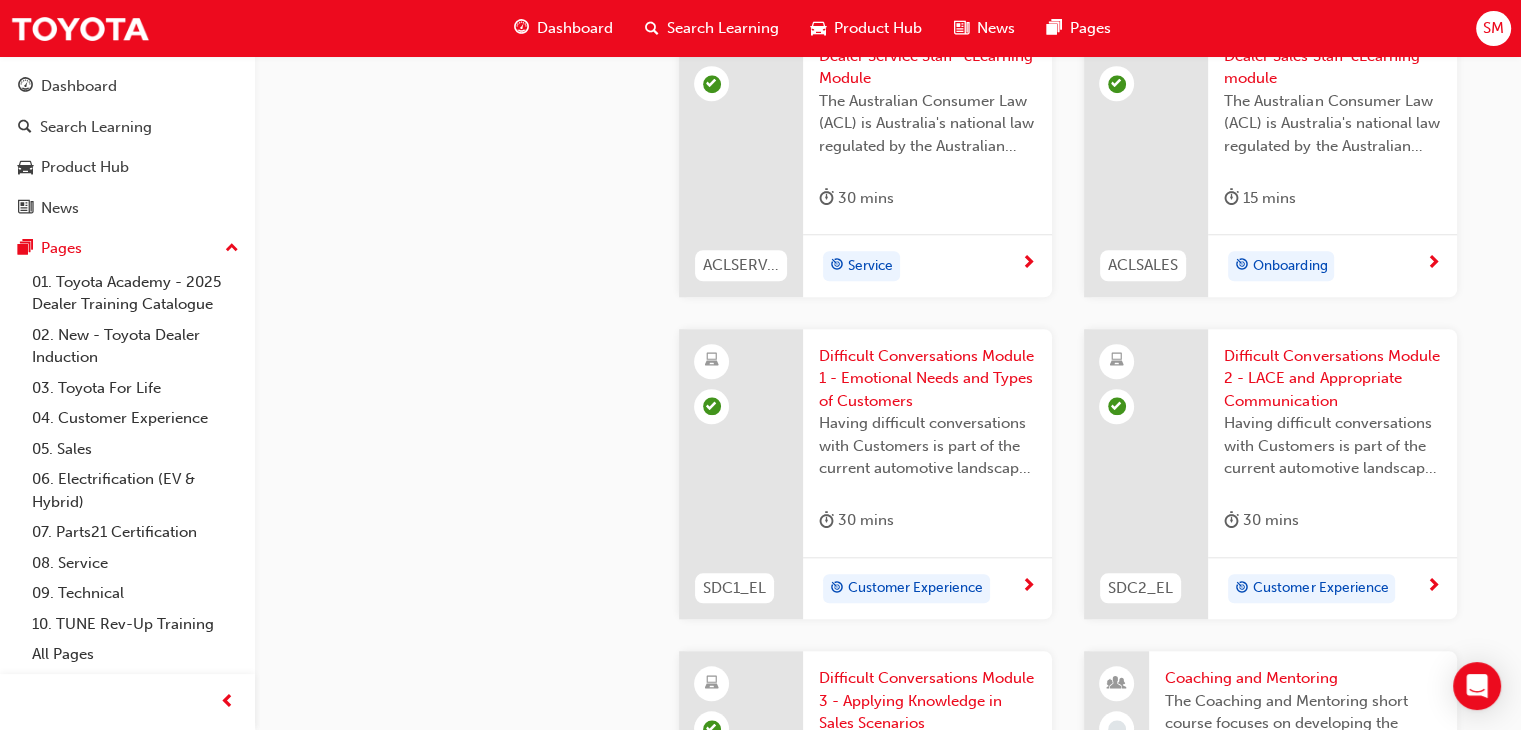 scroll, scrollTop: 1757, scrollLeft: 0, axis: vertical 